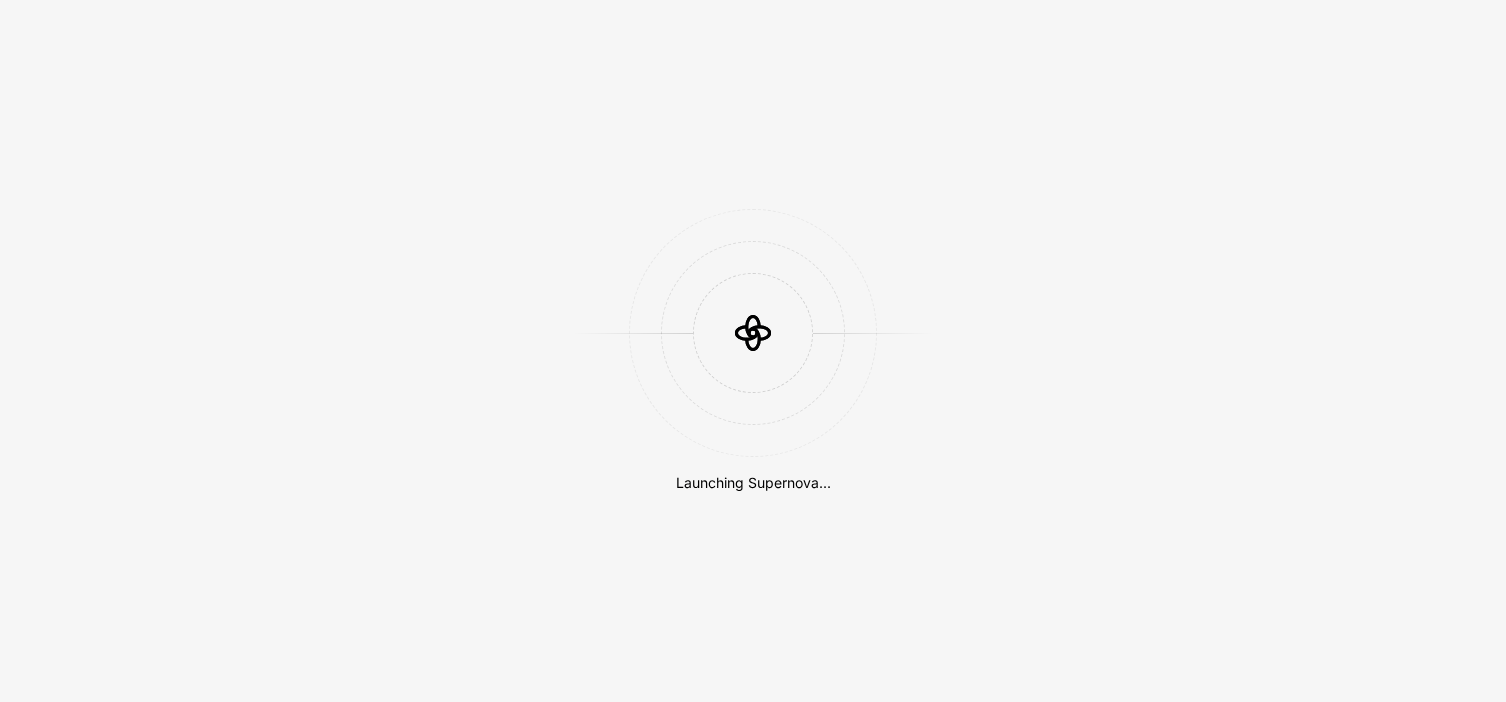scroll, scrollTop: 0, scrollLeft: 0, axis: both 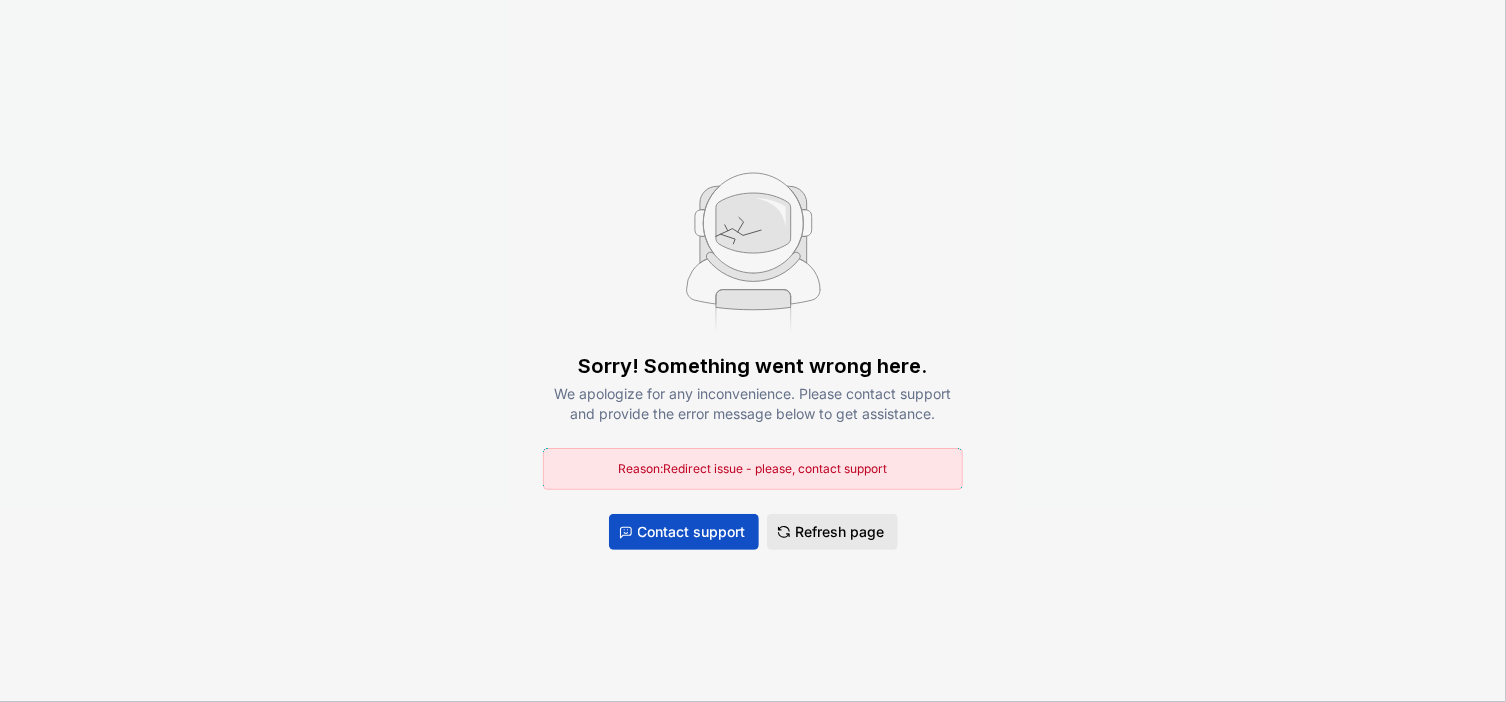 click on "Refresh page" at bounding box center [840, 532] 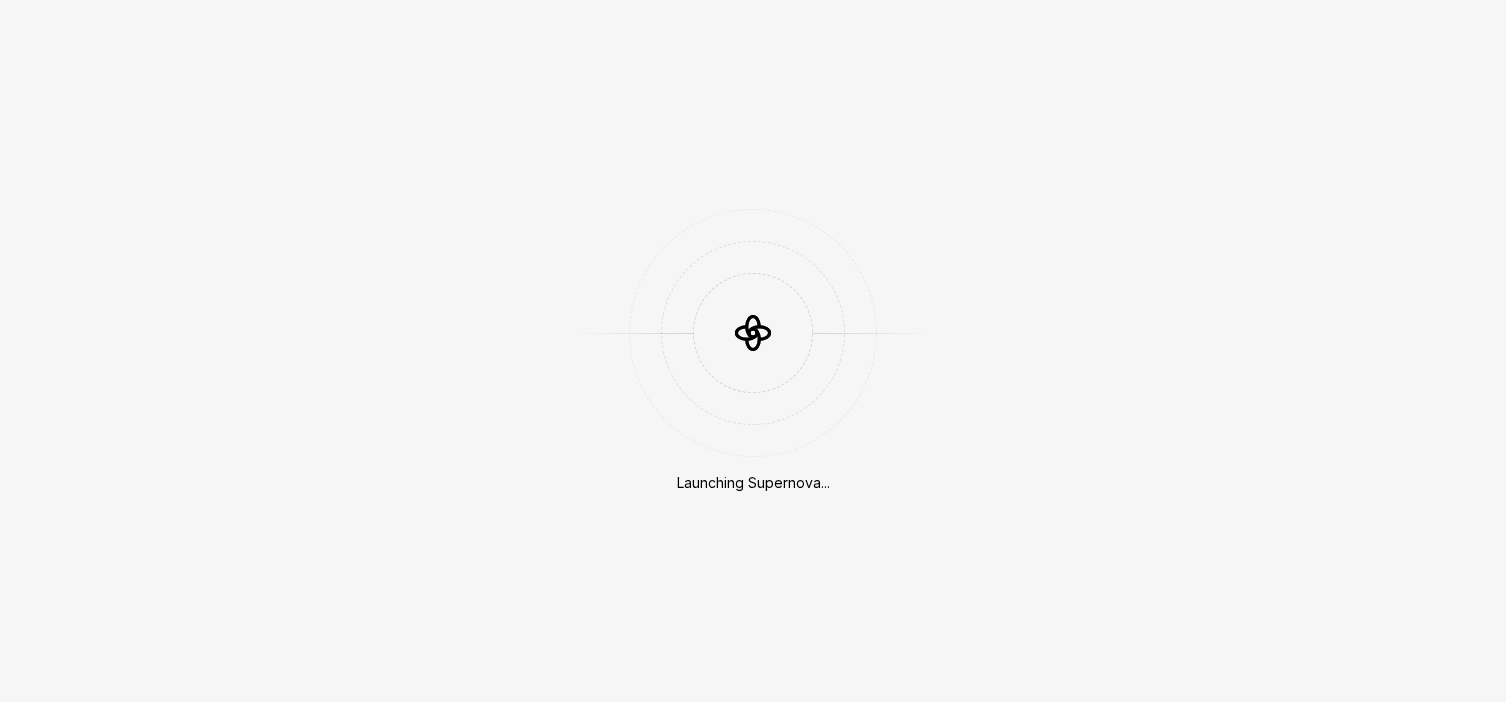 scroll, scrollTop: 0, scrollLeft: 0, axis: both 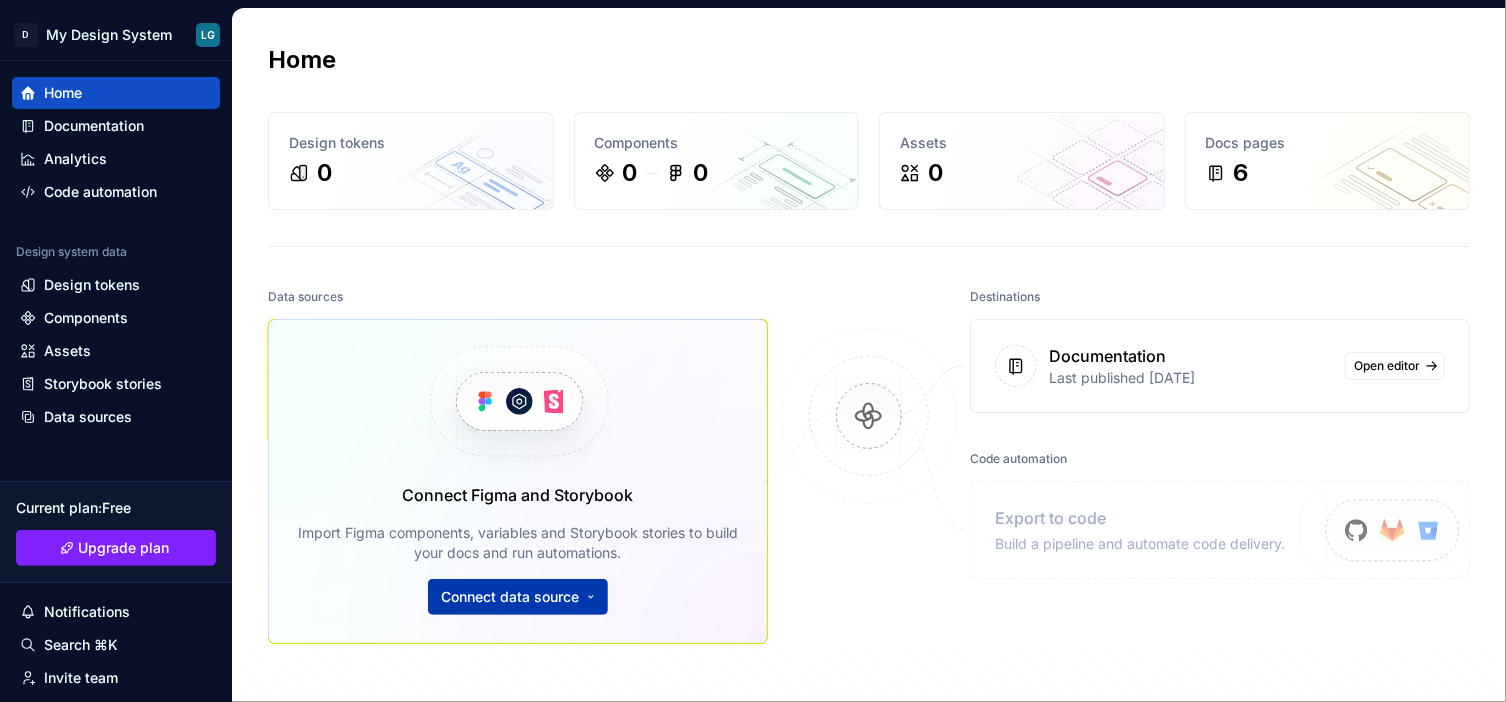 click on "D My Design System LG Home Documentation Analytics Code automation Design system data Design tokens Components Assets Storybook stories Data sources Current plan :  Free Upgrade plan Notifications Search ⌘K Invite team Settings Contact support Help Home Design tokens 0 Components 0 0 Assets 0 Docs pages 6 Data sources Connect Figma and Storybook Import Figma components, variables and Storybook stories to build your docs and run automations. Connect data source Destinations Documentation Last published [DATE] Open editor Code automation Export to code Build a pipeline and automate code delivery. Product documentation Learn how to build, manage and maintain design systems in smarter ways. Developer documentation Start delivering your design choices to your codebases right away. Join our Slack community Connect and learn with other design system practitioners.
ENG
FRN" at bounding box center [753, 351] 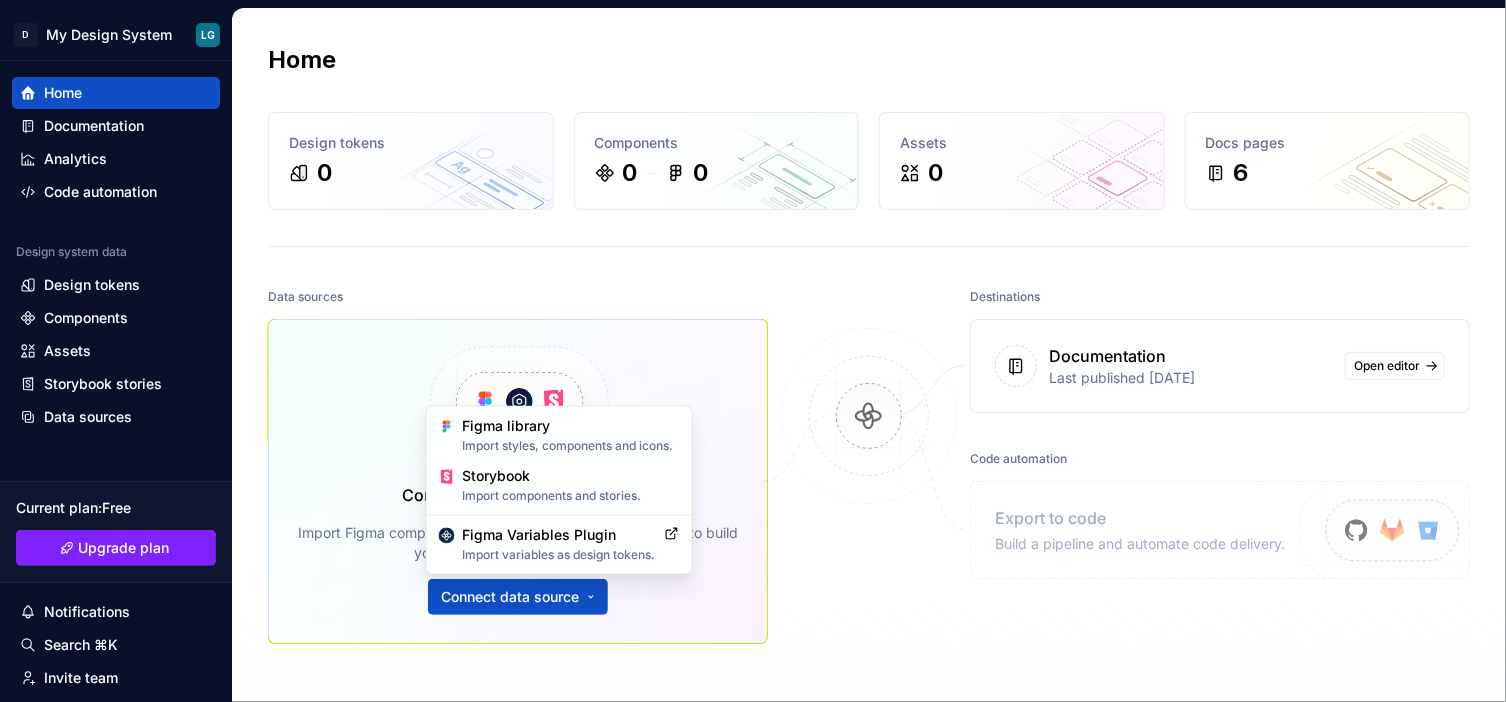 click on "D My Design System LG Home Documentation Analytics Code automation Design system data Design tokens Components Assets Storybook stories Data sources Current plan :  Free Upgrade plan Notifications Search ⌘K Invite team Settings Contact support Help Home Design tokens 0 Components 0 0 Assets 0 Docs pages 6 Data sources Connect Figma and Storybook Import Figma components, variables and Storybook stories to build your docs and run automations. Connect data source Destinations Documentation Last published [DATE] Open editor Code automation Export to code Build a pipeline and automate code delivery. Product documentation Learn how to build, manage and maintain design systems in smarter ways. Developer documentation Start delivering your design choices to your codebases right away. Join our Slack community Connect and learn with other design system practitioners.
ENG
FRN
Figma library Import styles, components and icons. Storybook Import components and stories." at bounding box center [753, 351] 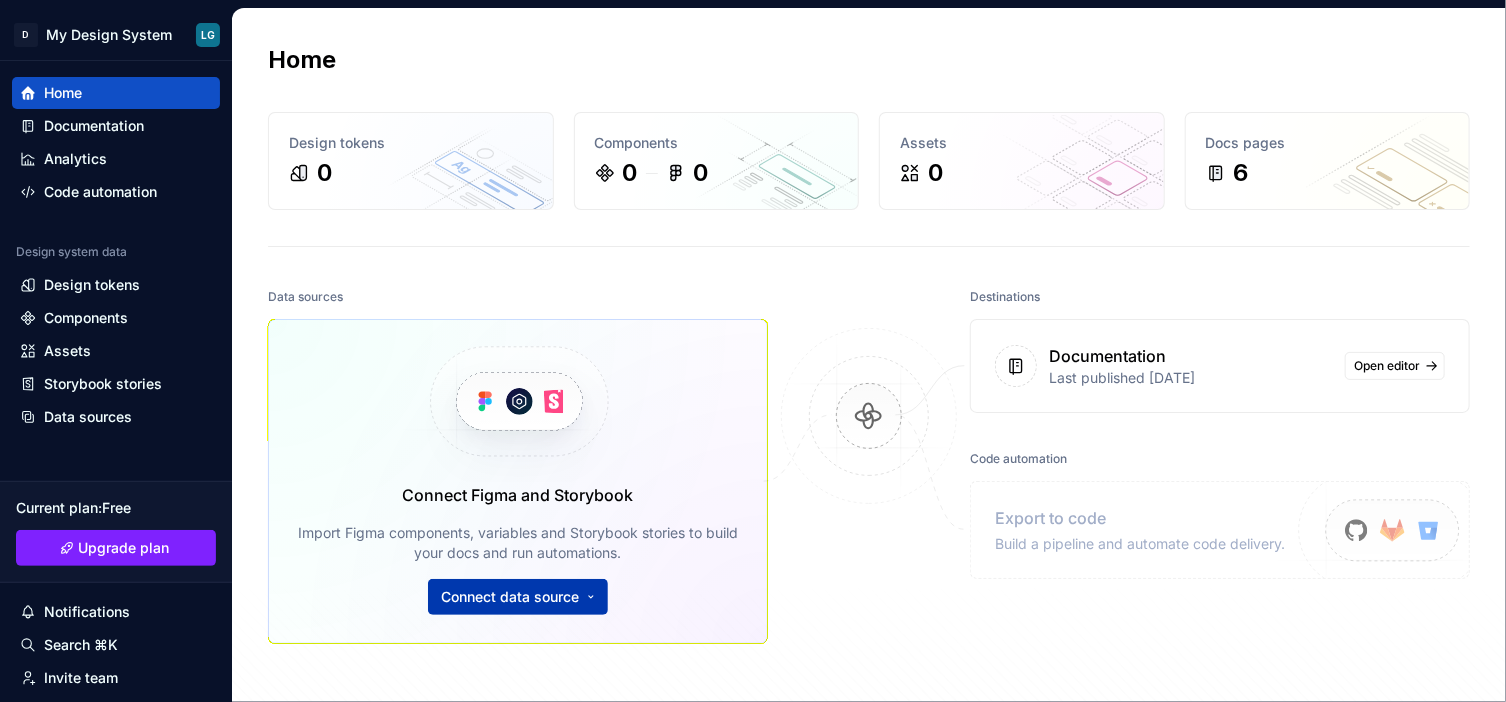 click on "D My Design System LG Home Documentation Analytics Code automation Design system data Design tokens Components Assets Storybook stories Data sources Current plan :  Free Upgrade plan Notifications Search ⌘K Invite team Settings Contact support Help Home Design tokens 0 Components 0 0 Assets 0 Docs pages 6 Data sources Connect Figma and Storybook Import Figma components, variables and Storybook stories to build your docs and run automations. Connect data source Destinations Documentation Last published [DATE] Open editor Code automation Export to code Build a pipeline and automate code delivery. Product documentation Learn how to build, manage and maintain design systems in smarter ways. Developer documentation Start delivering your design choices to your codebases right away. Join our Slack community Connect and learn with other design system practitioners.
ENG
FRN" at bounding box center [753, 351] 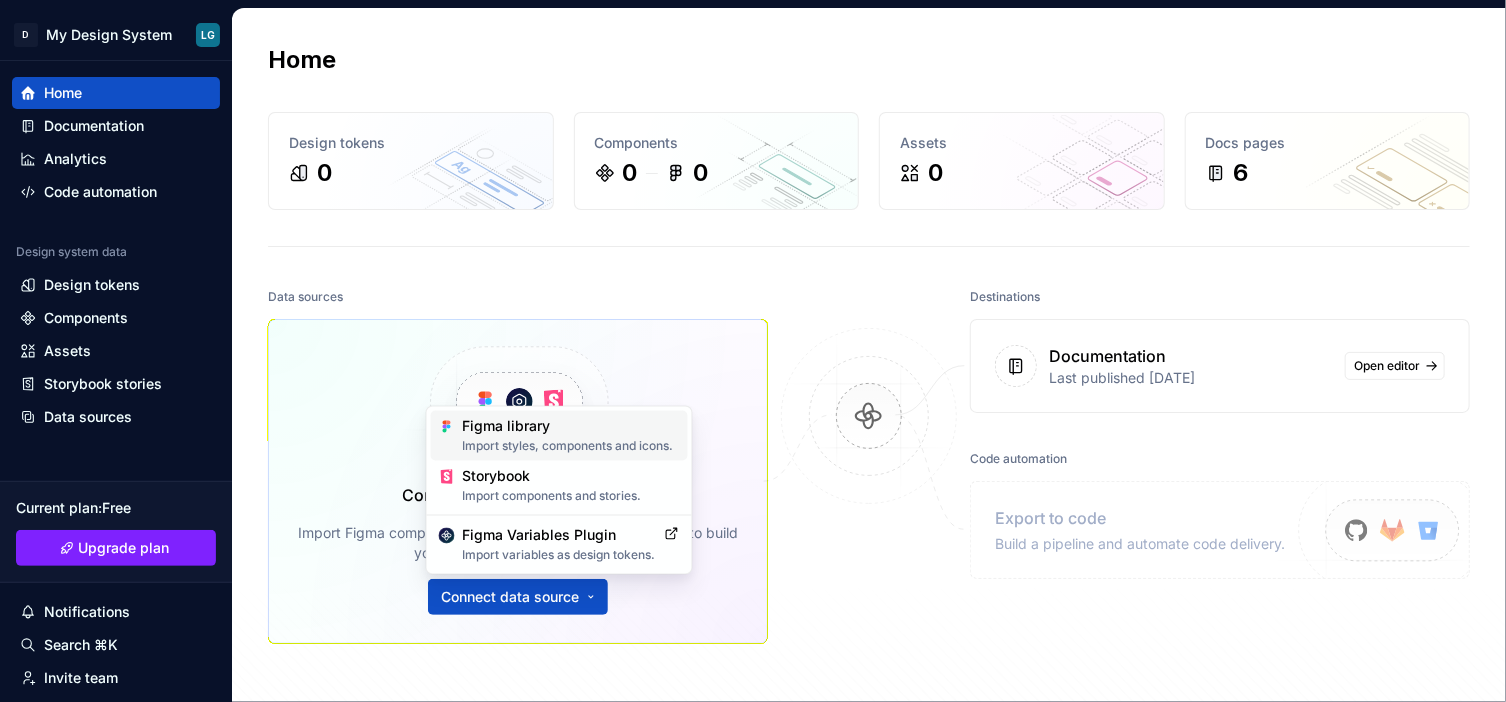 click on "Figma library Import styles, components and icons." at bounding box center (571, 436) 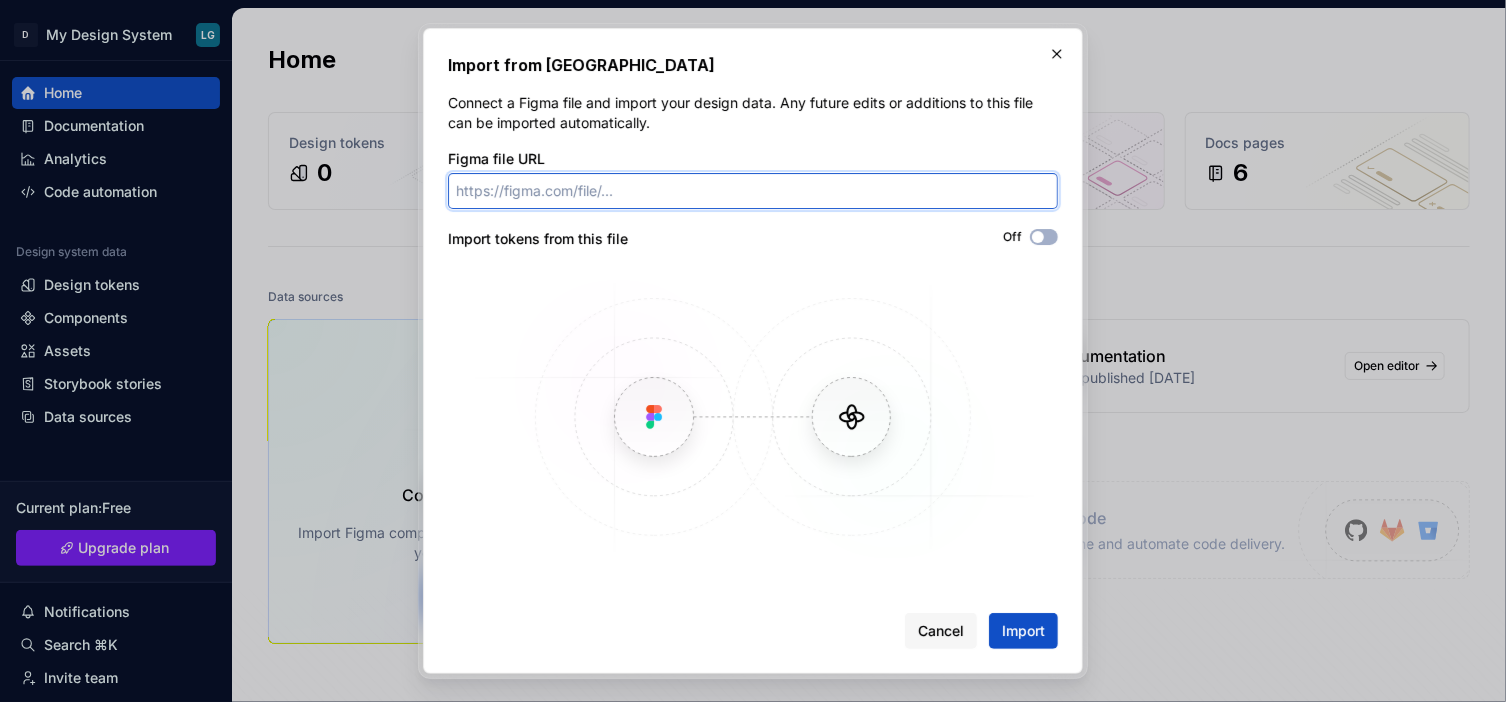 click on "Figma file URL" at bounding box center (753, 191) 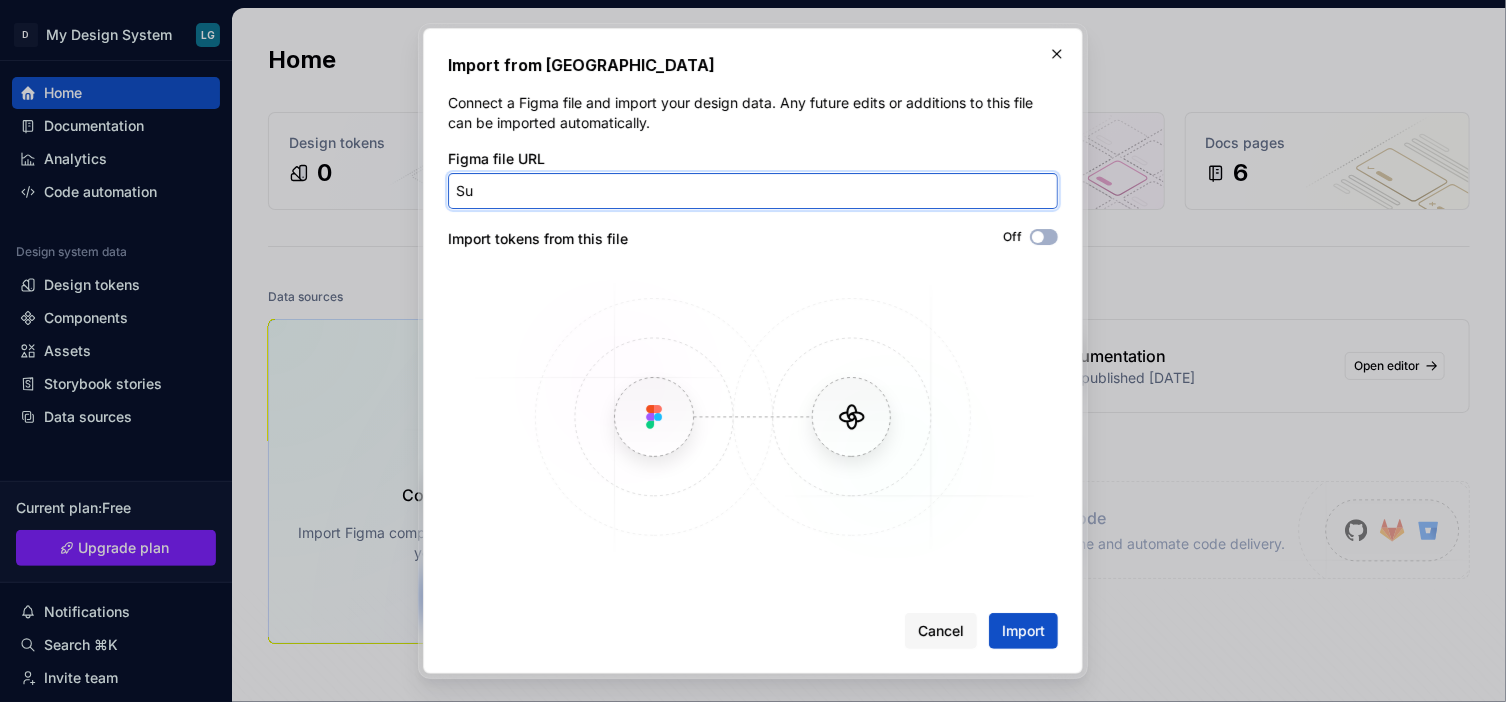 type on "S" 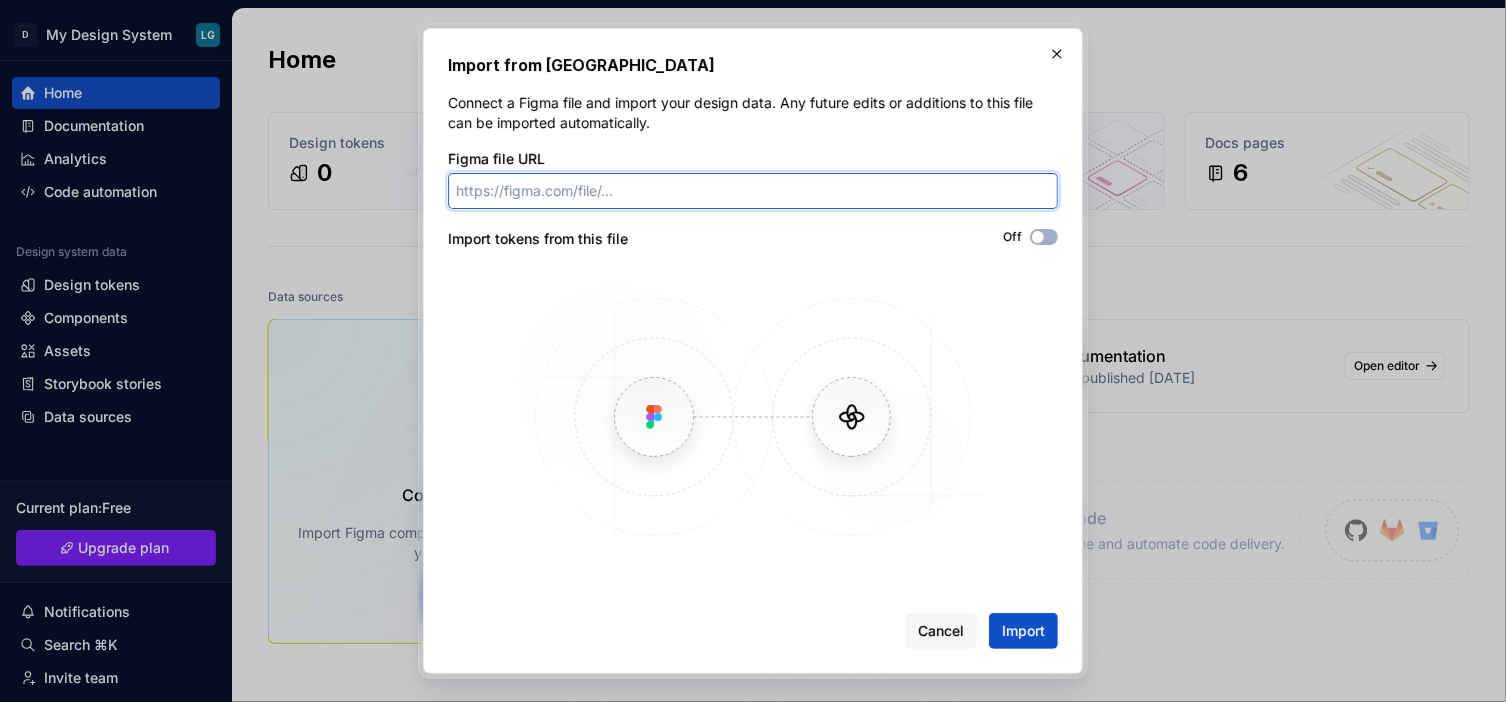 paste on "[URL][DOMAIN_NAME]" 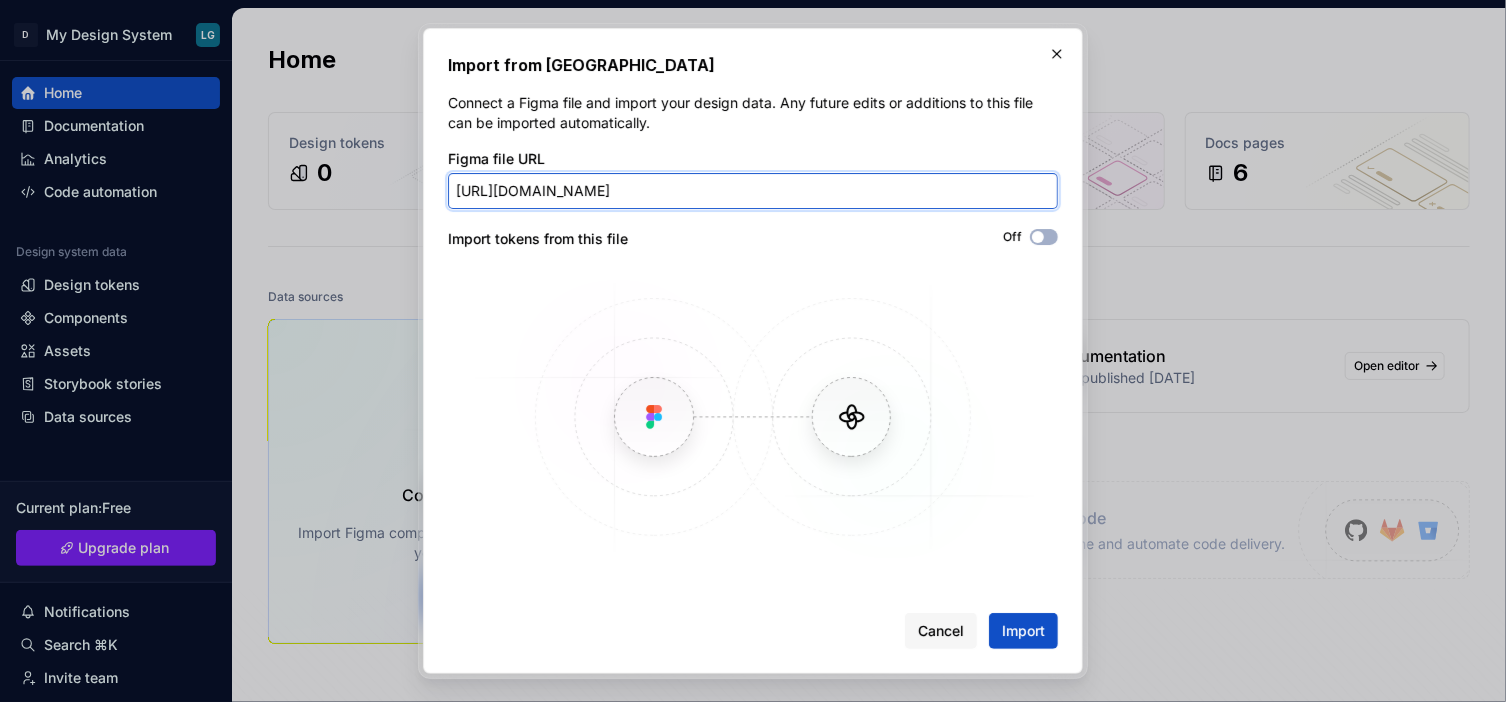 scroll, scrollTop: 0, scrollLeft: 660, axis: horizontal 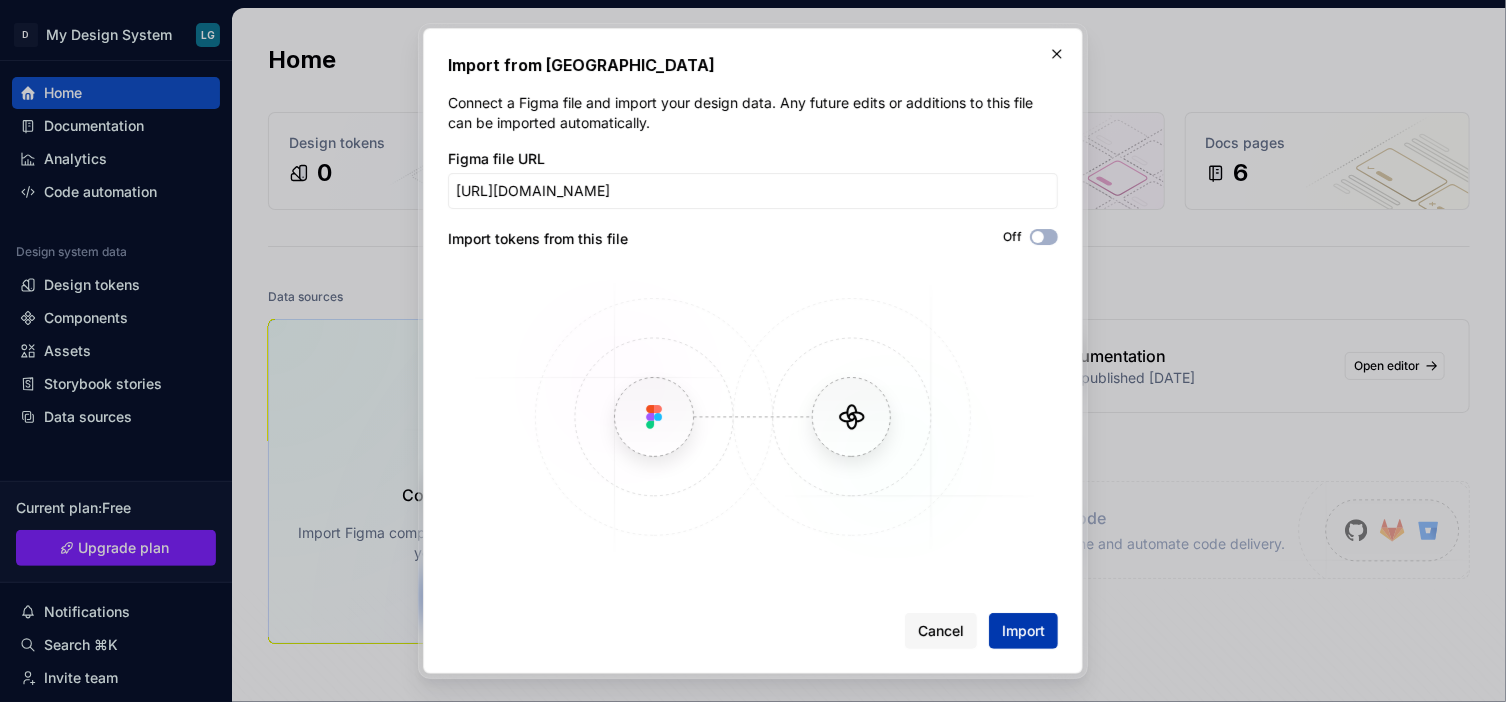 click on "Import" at bounding box center [1023, 631] 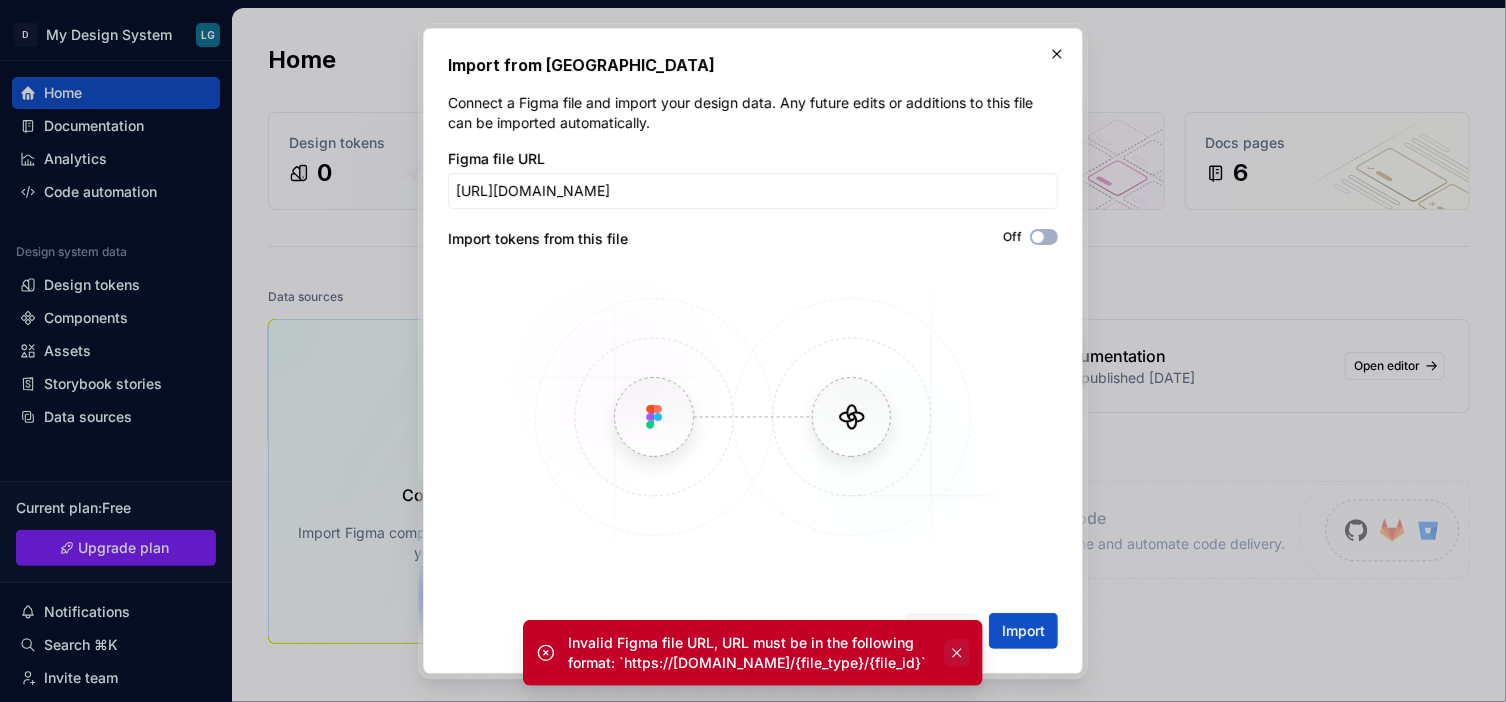 click at bounding box center (957, 653) 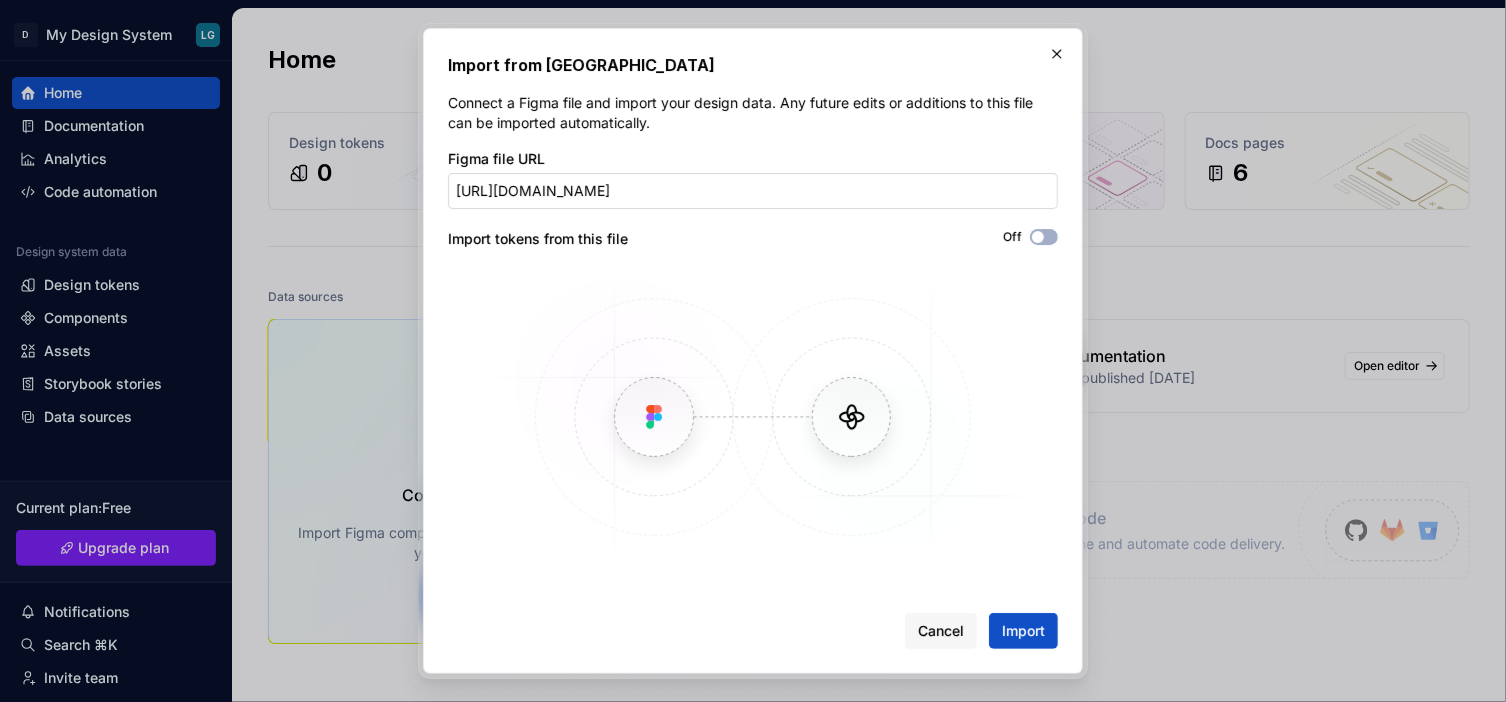 click on "[URL][DOMAIN_NAME]" at bounding box center [753, 191] 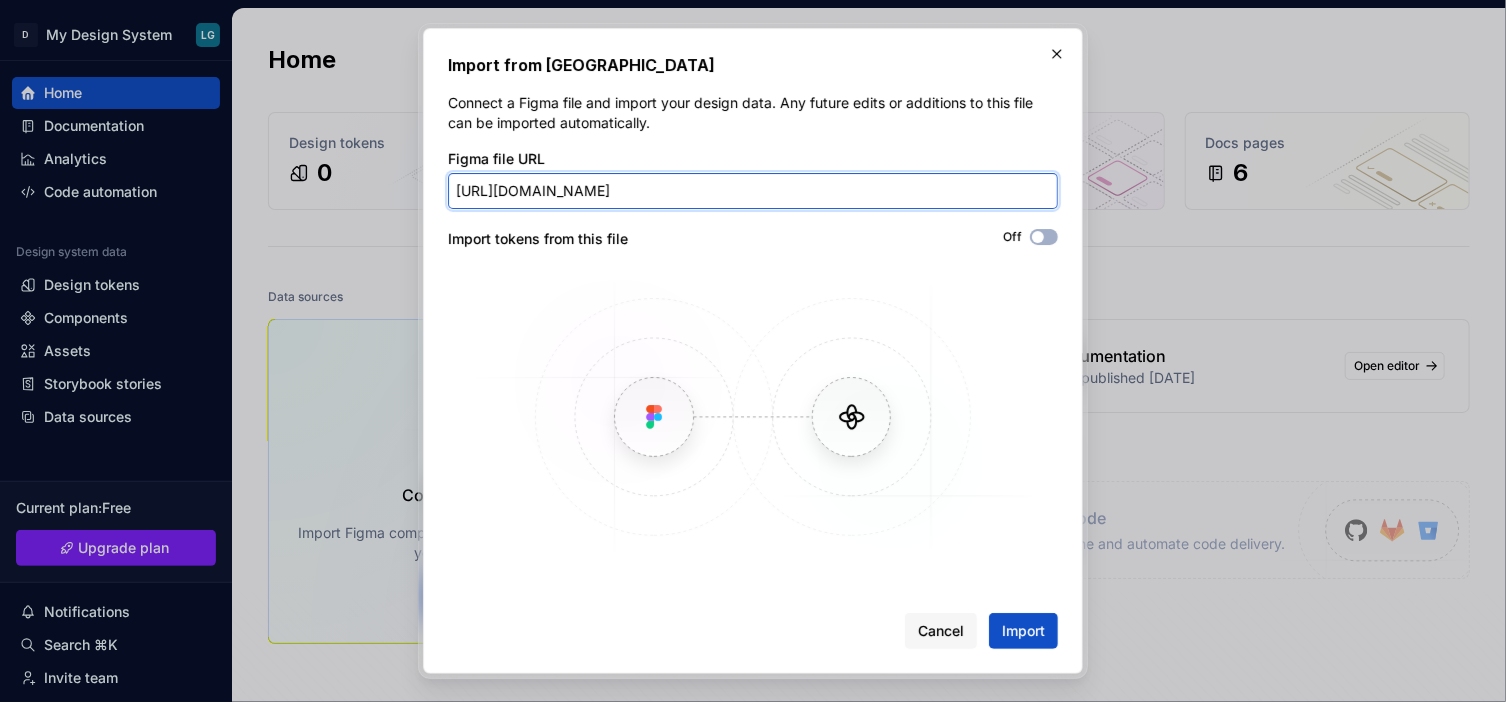 click on "[URL][DOMAIN_NAME]" at bounding box center [753, 191] 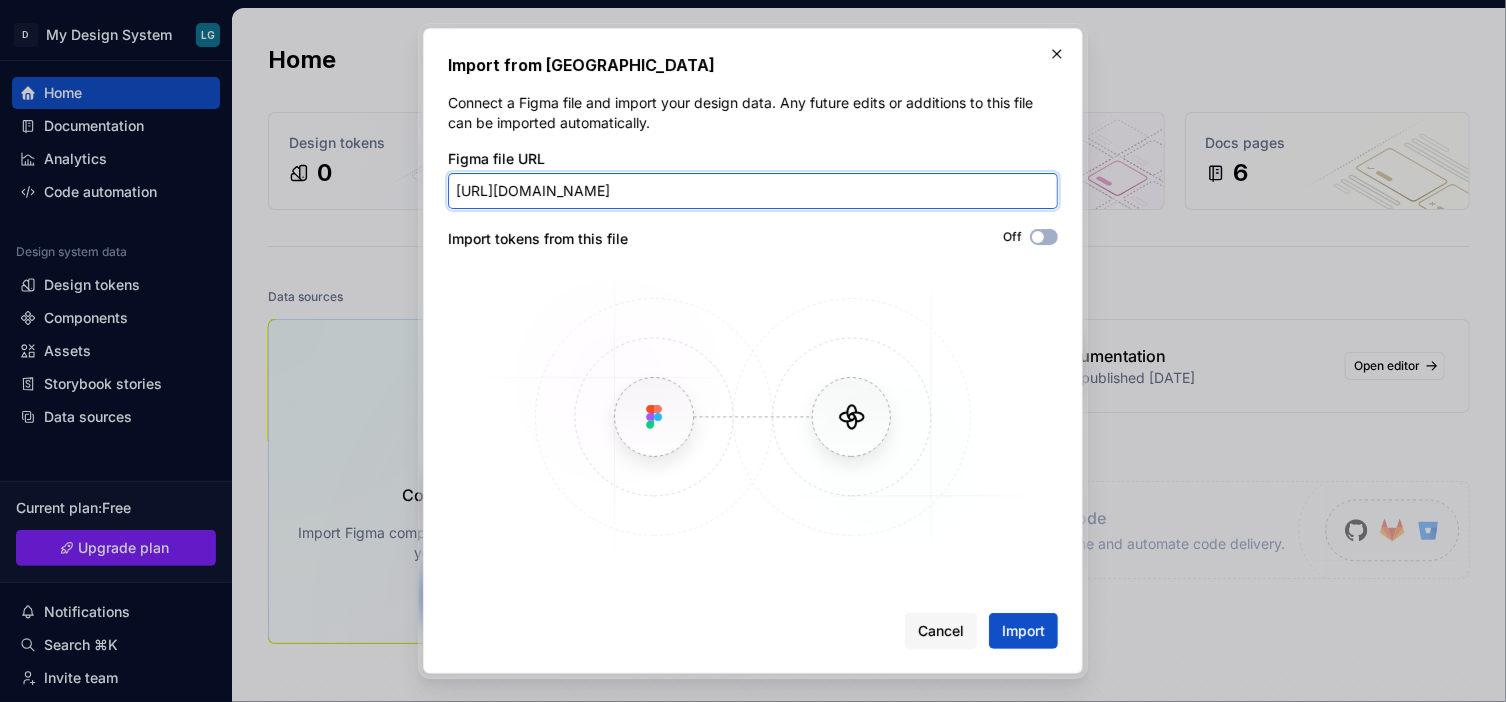 paste on "design/cEBVpqqTcoTg8B65BbBO9V/Sloopify?t=7Tj7ILQmrtk6vzcT-0" 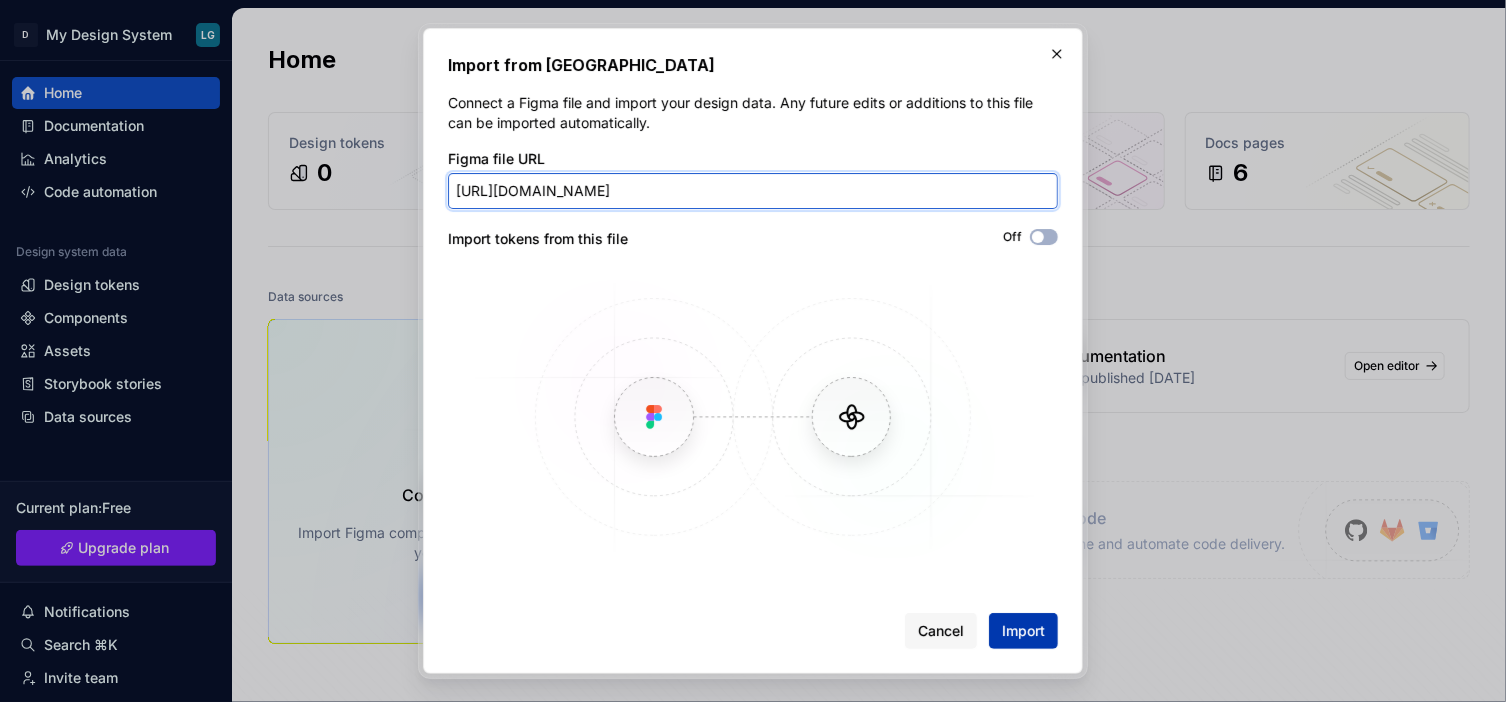 type on "[URL][DOMAIN_NAME]" 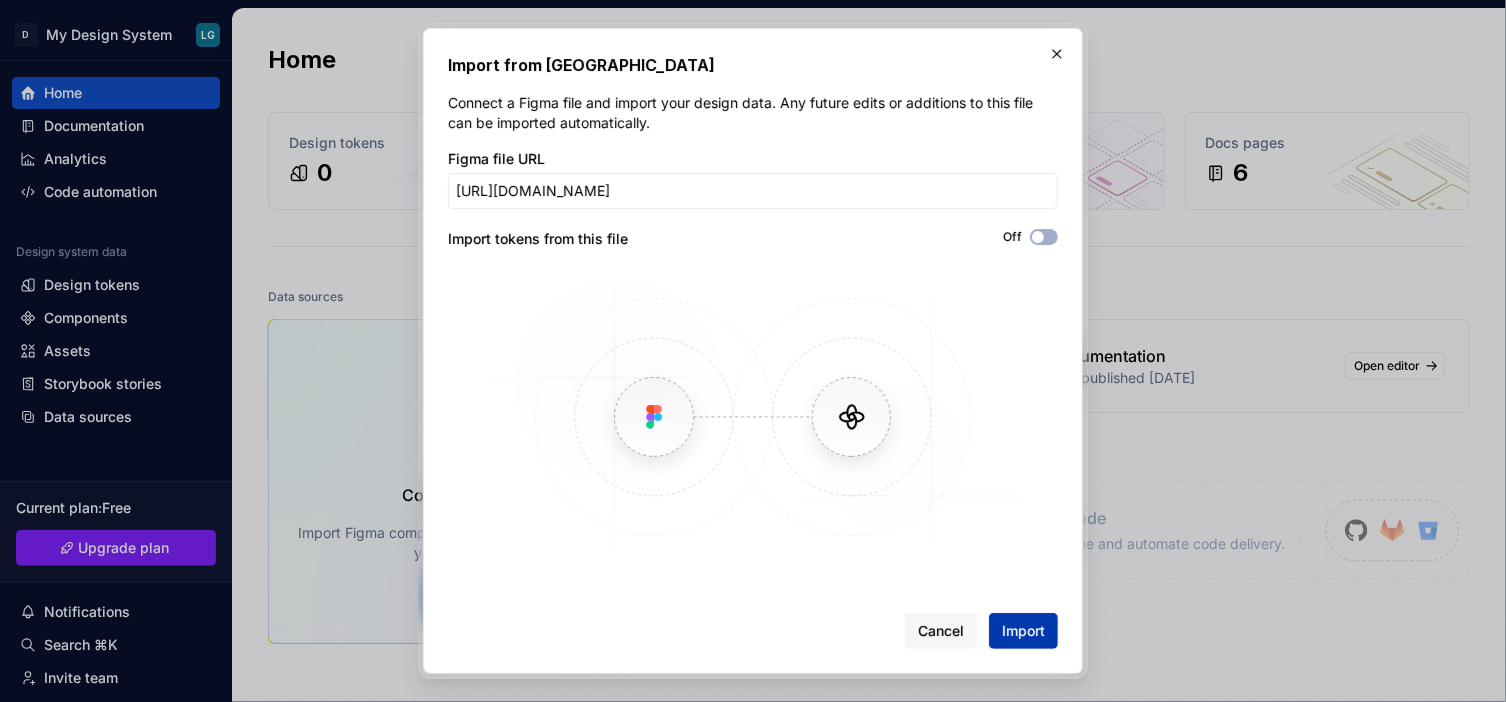 scroll, scrollTop: 0, scrollLeft: 0, axis: both 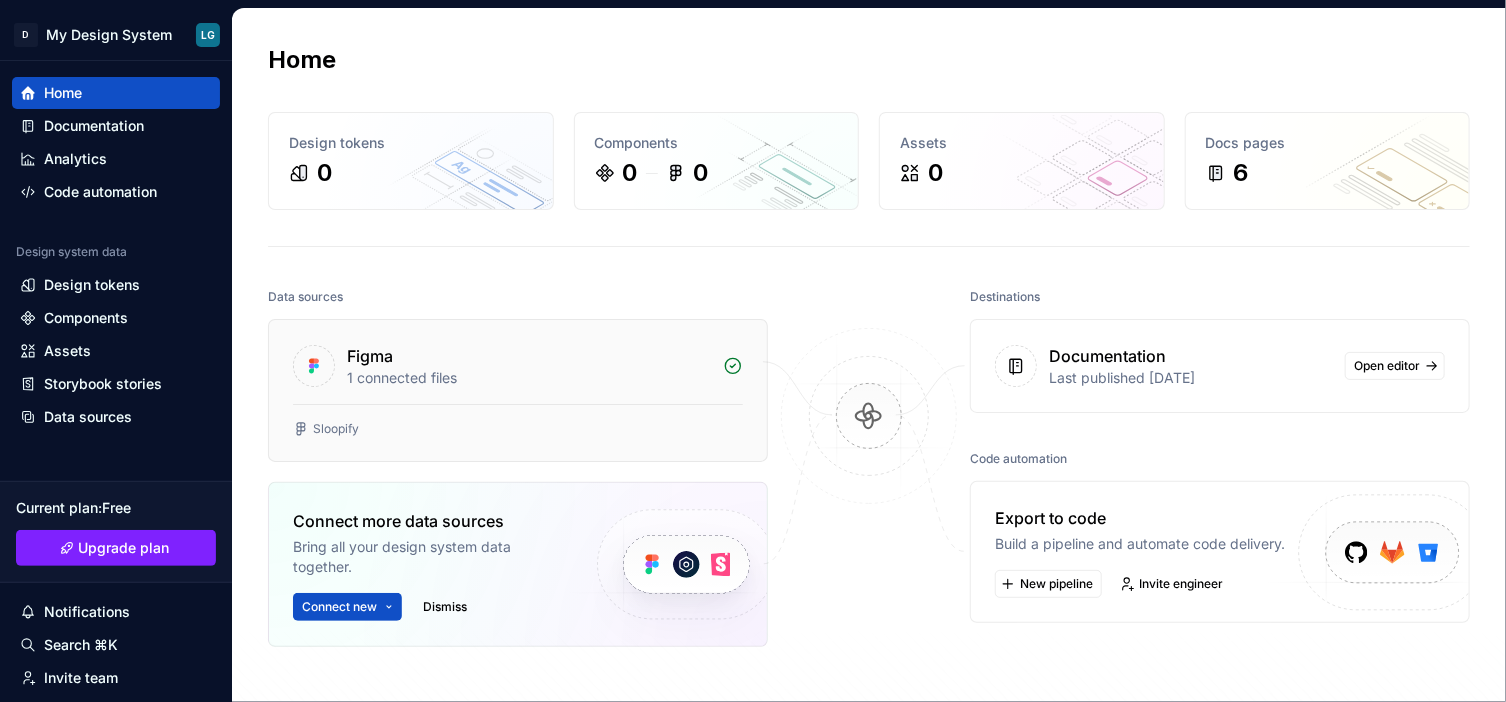 click on "Figma" at bounding box center (529, 356) 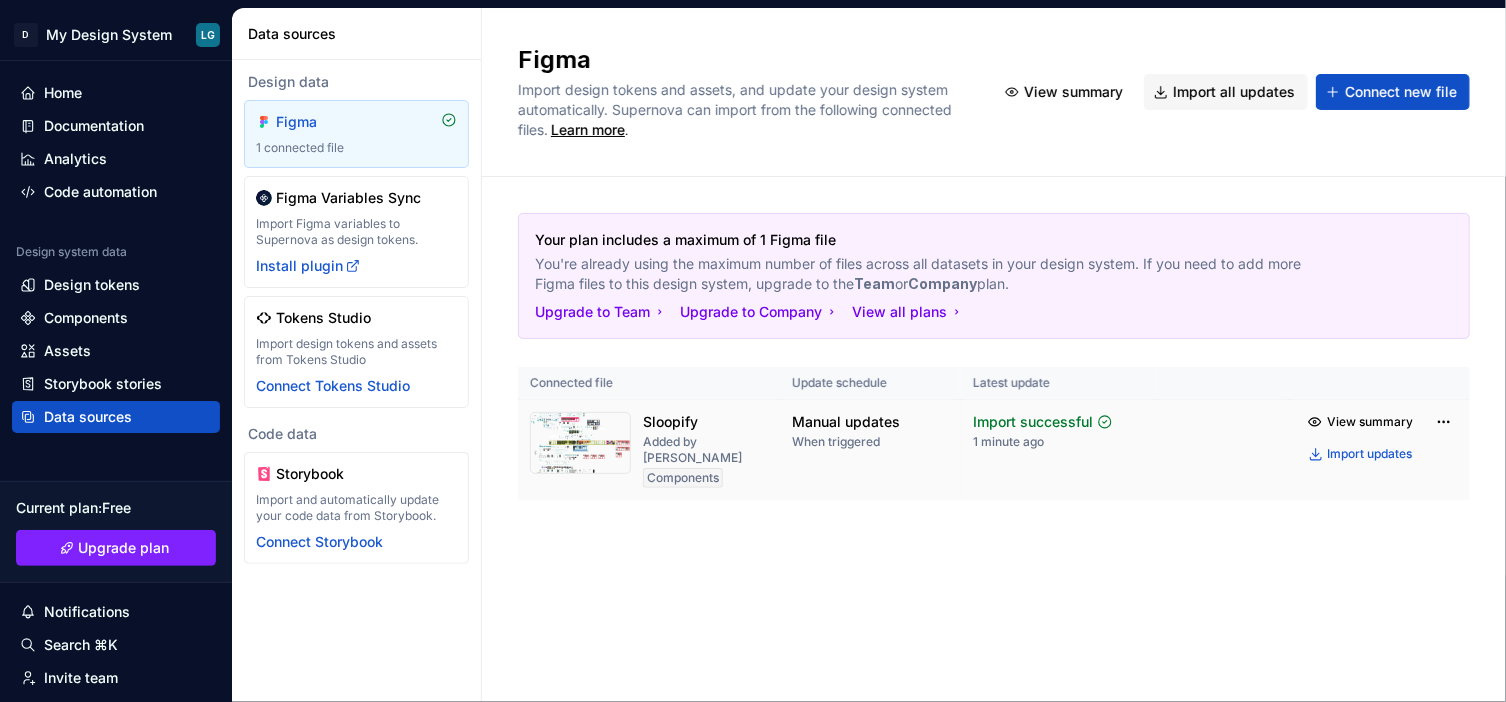 click on "Sloopify" at bounding box center (670, 422) 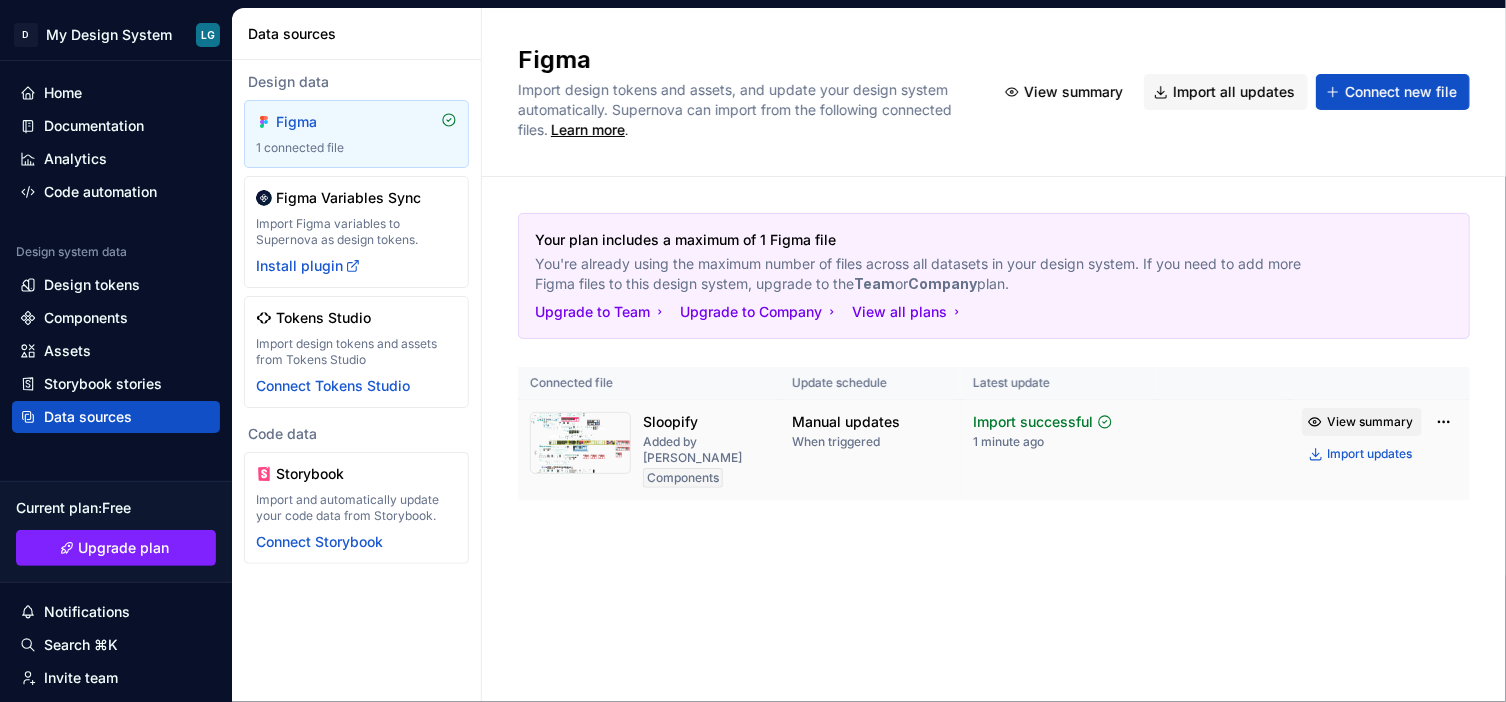 click on "View summary" at bounding box center [1370, 422] 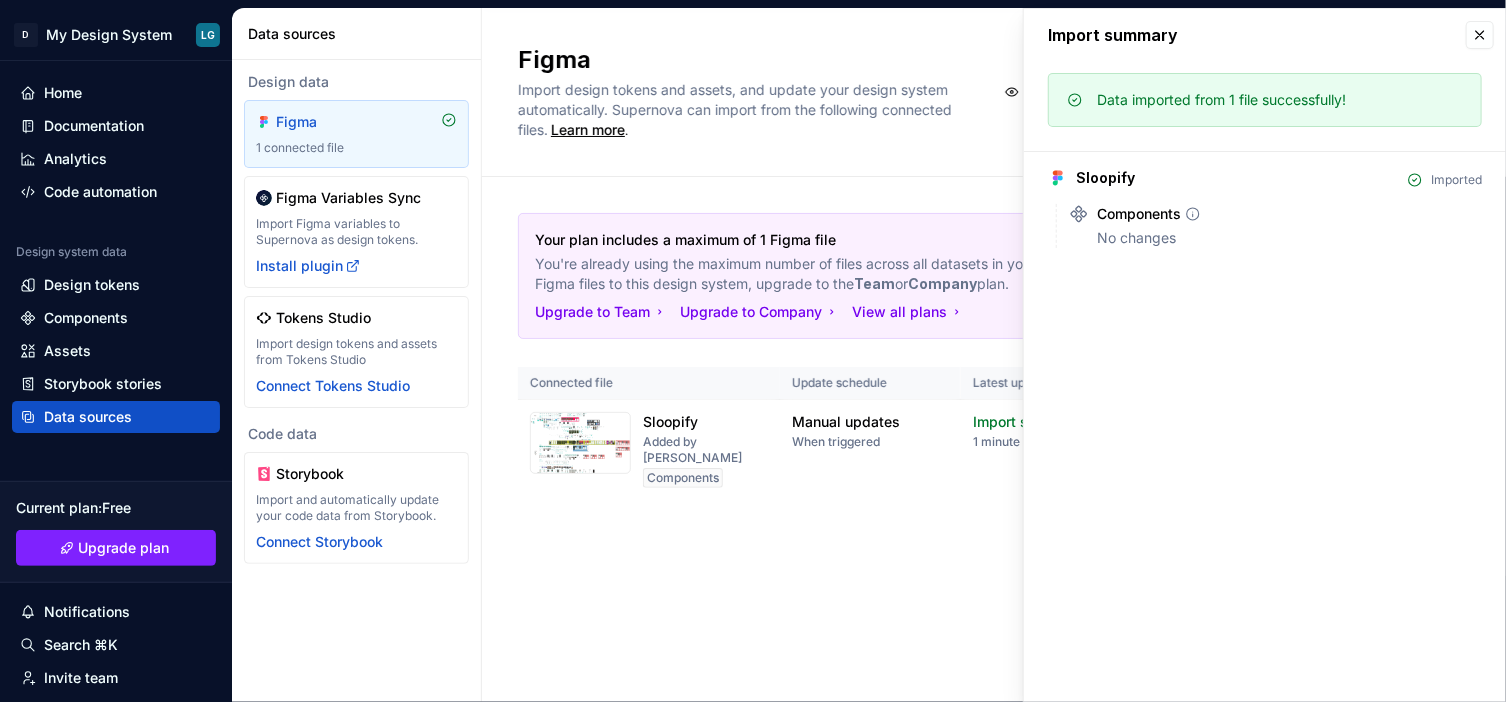 click on "Components" at bounding box center [1139, 214] 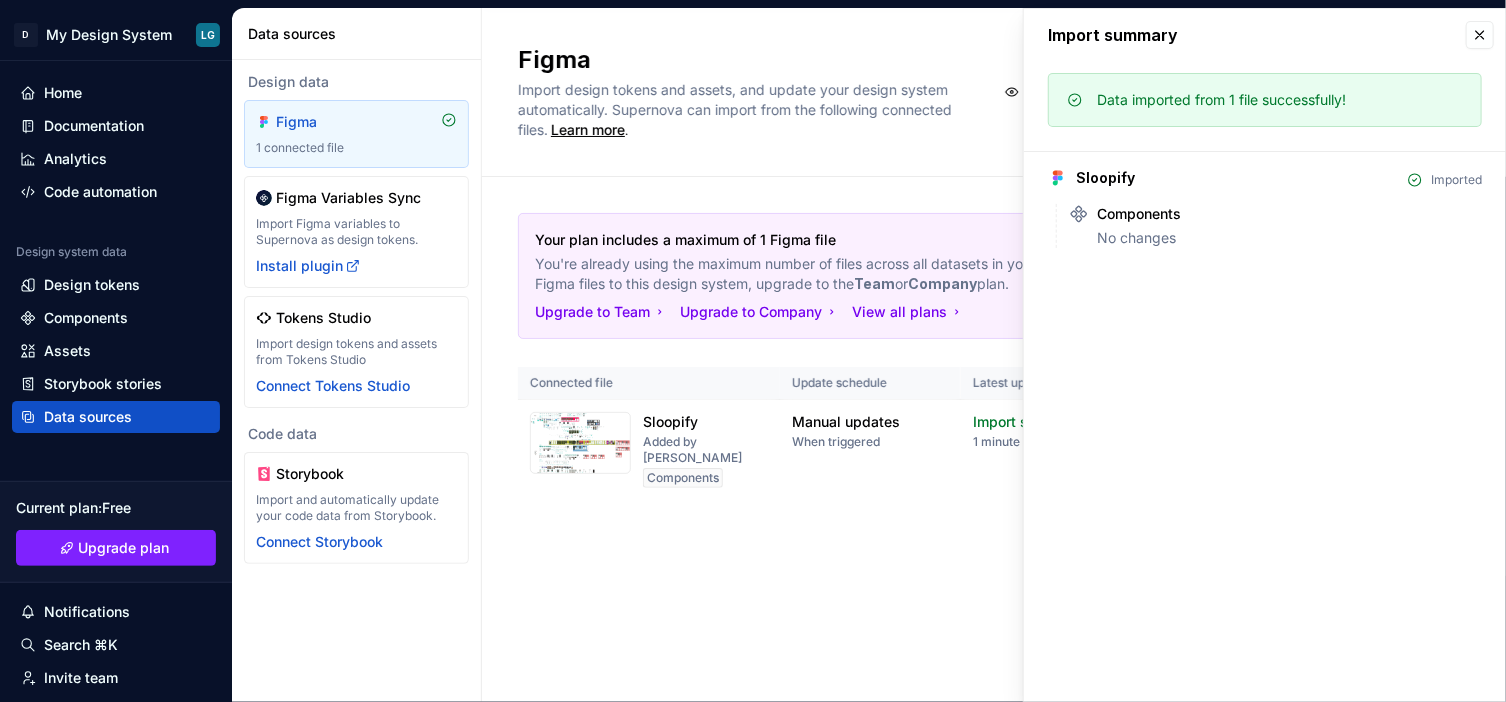 click on "Your plan includes a maximum of 1 Figma file You're already using the maximum number of files across all datasets in your design system. If you need to add more Figma files to this design system, upgrade to the  Team  or  Company  plan. Upgrade to Team Upgrade to Company View all plans Connected file Update schedule Latest update Sloopify Added by lubna gemaa Components  Manual updates When triggered Import successful 1 minute ago View summary Import updates" at bounding box center [994, 376] 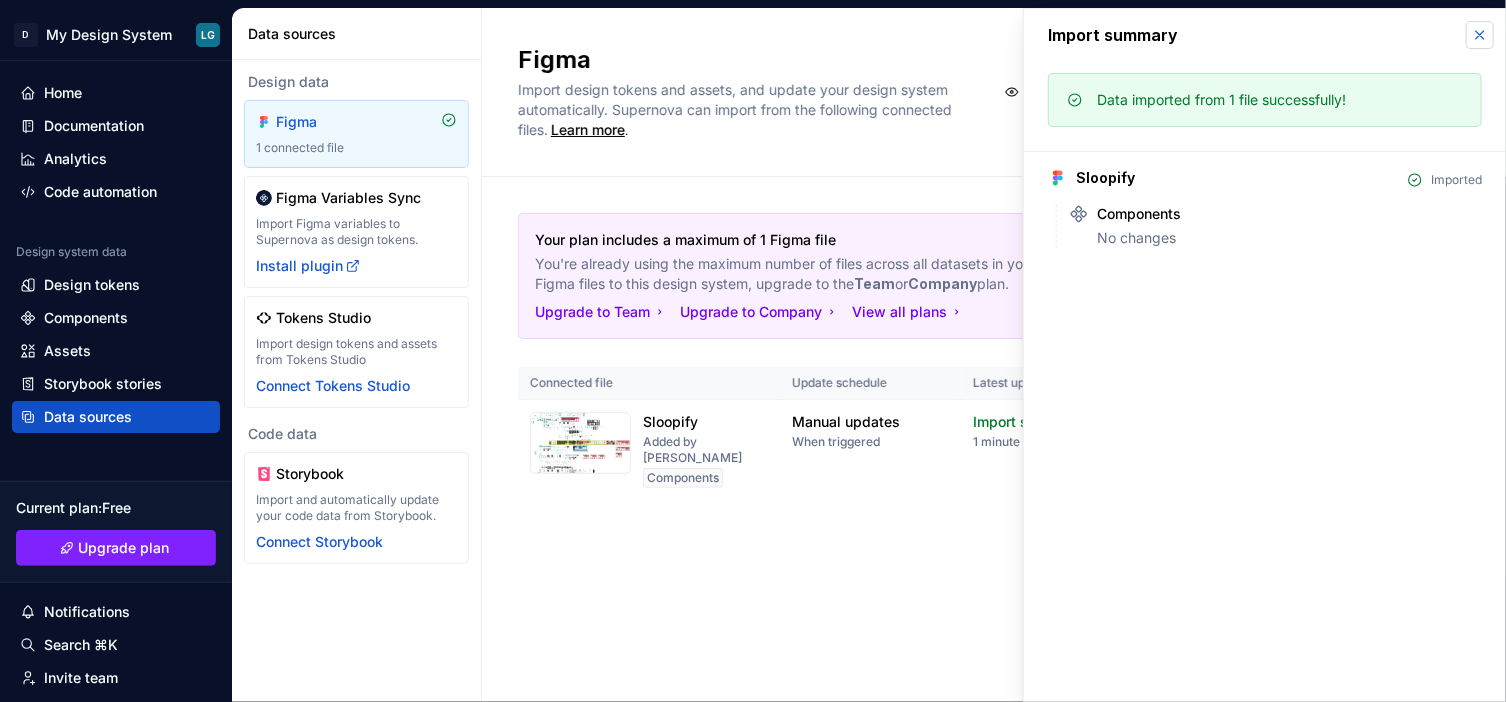 click at bounding box center (1480, 35) 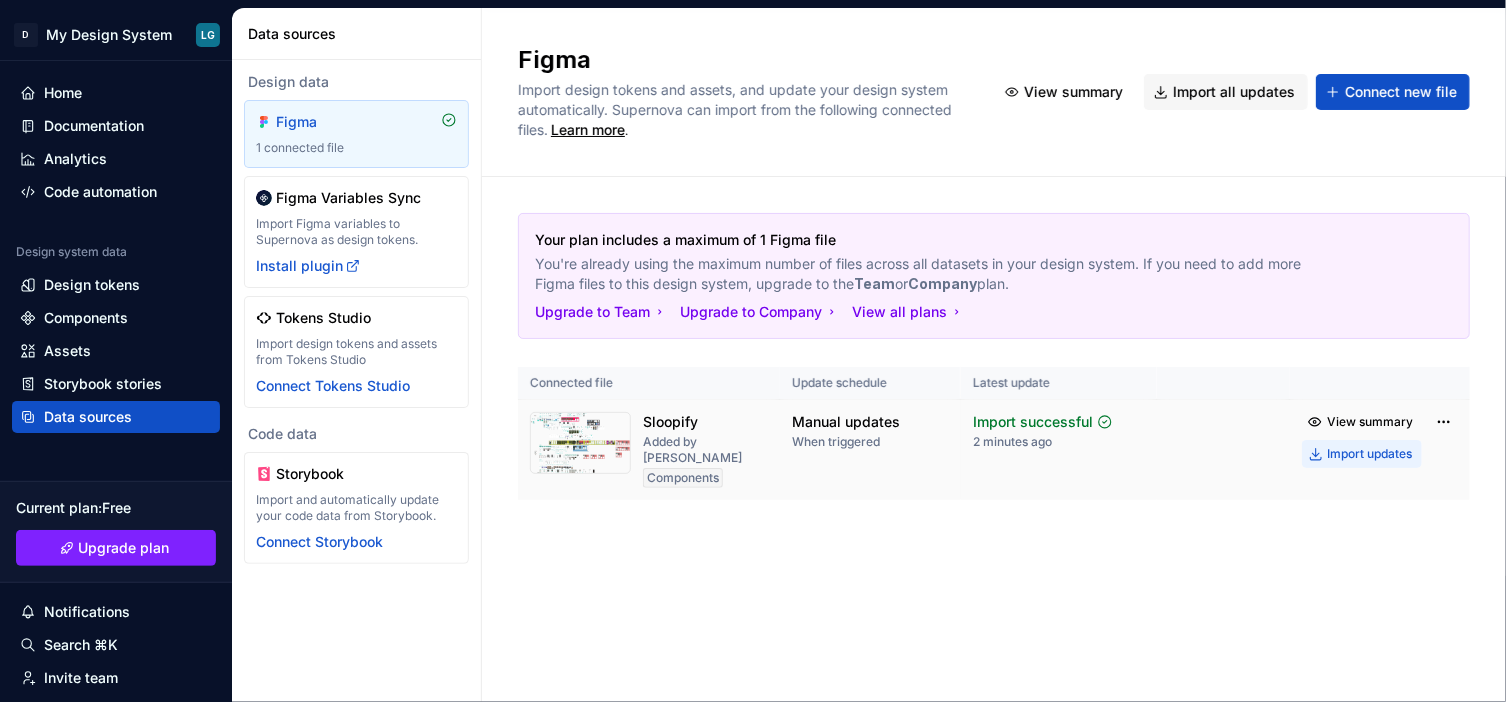 click on "Import updates" at bounding box center [1362, 454] 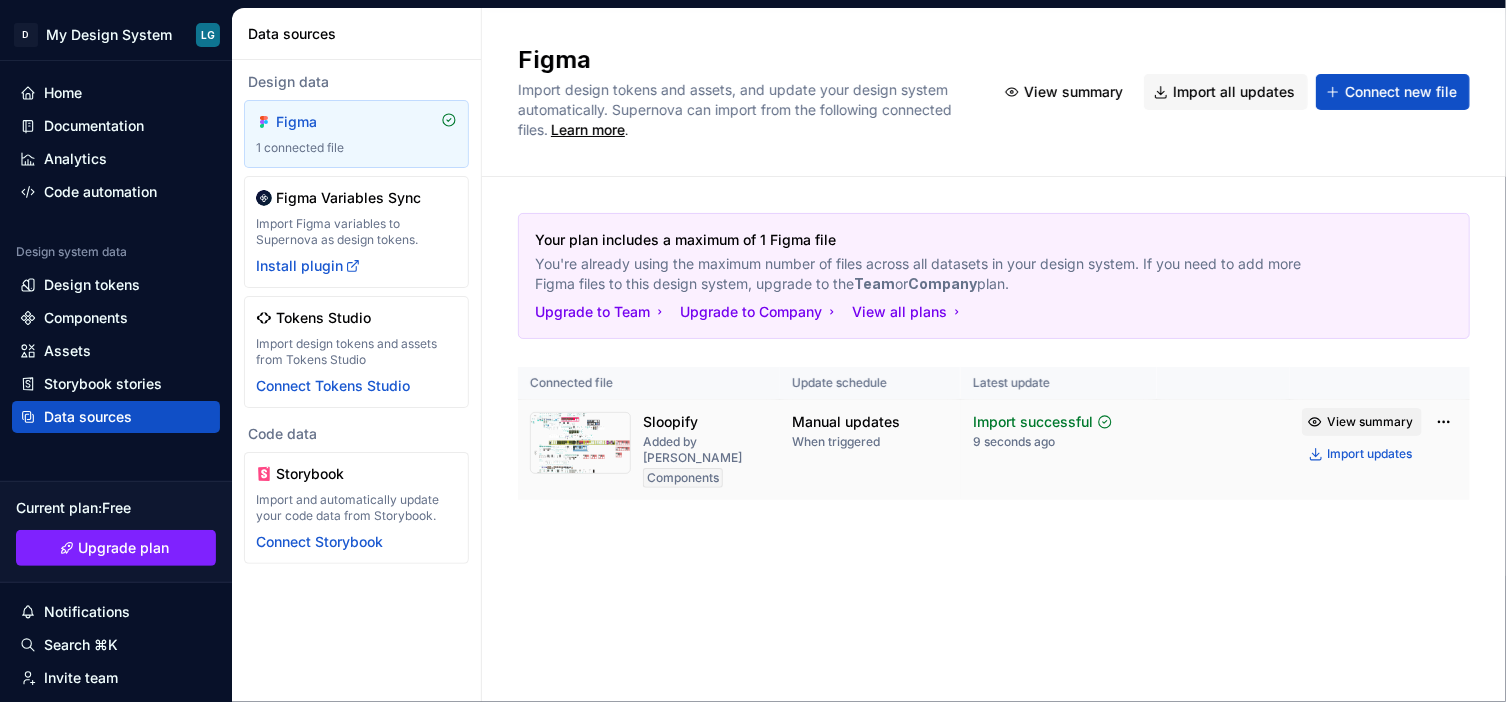 click on "View summary" at bounding box center (1370, 422) 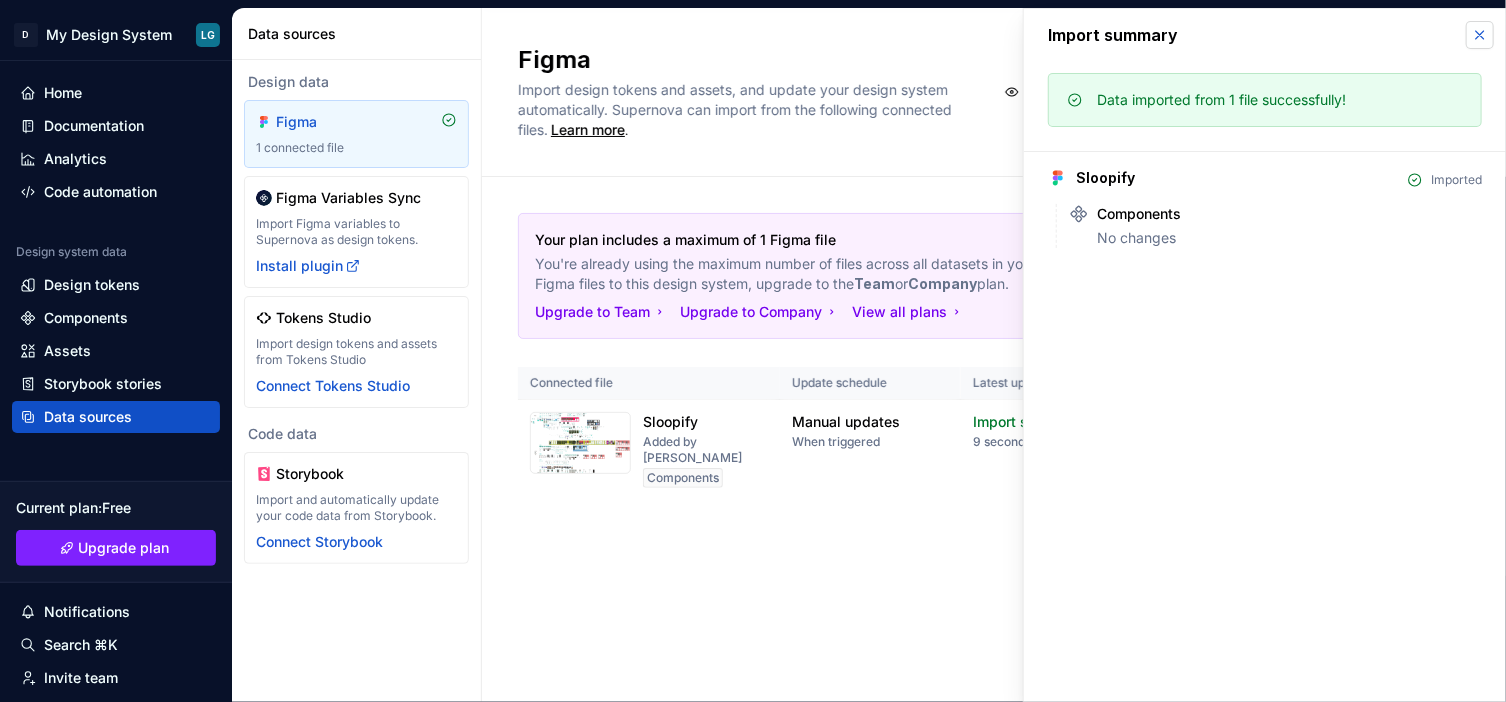 click at bounding box center [1480, 35] 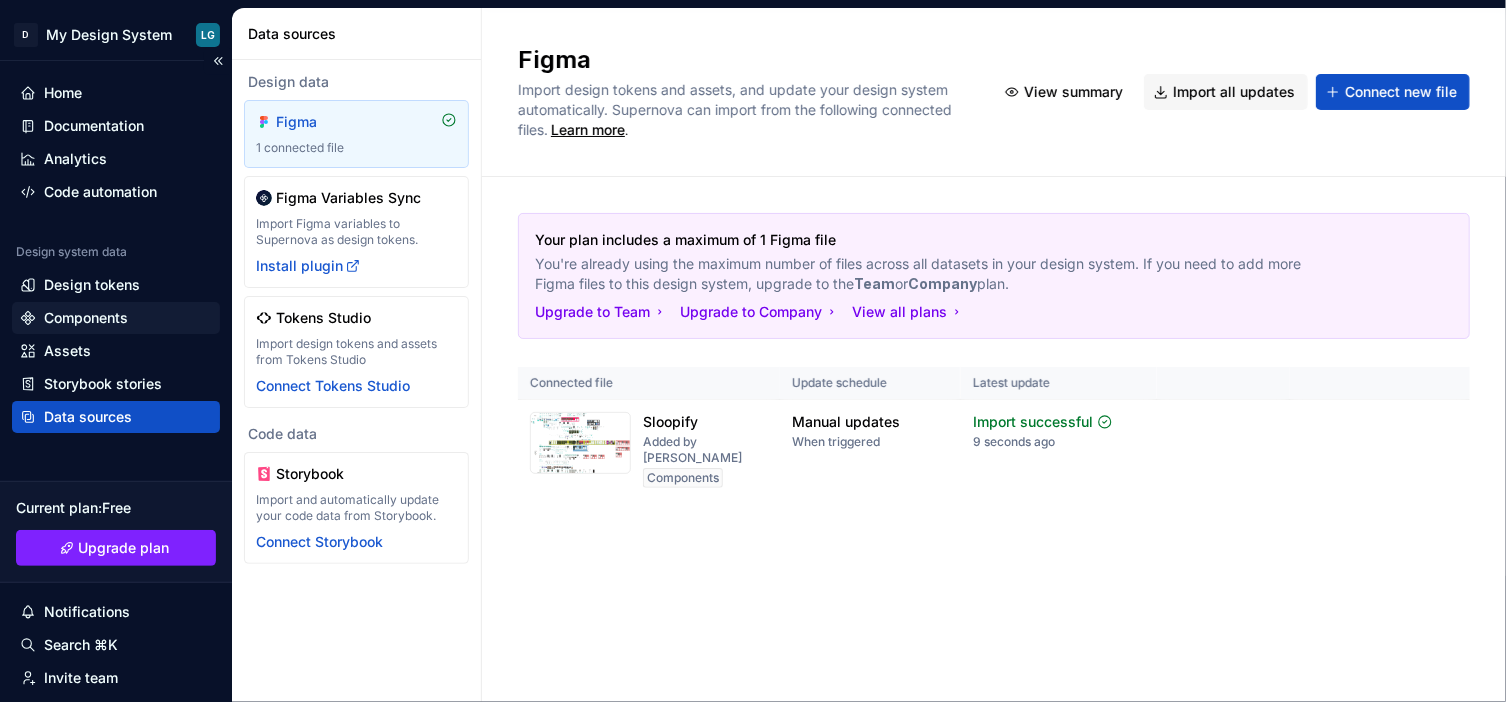 click on "Components" at bounding box center (86, 318) 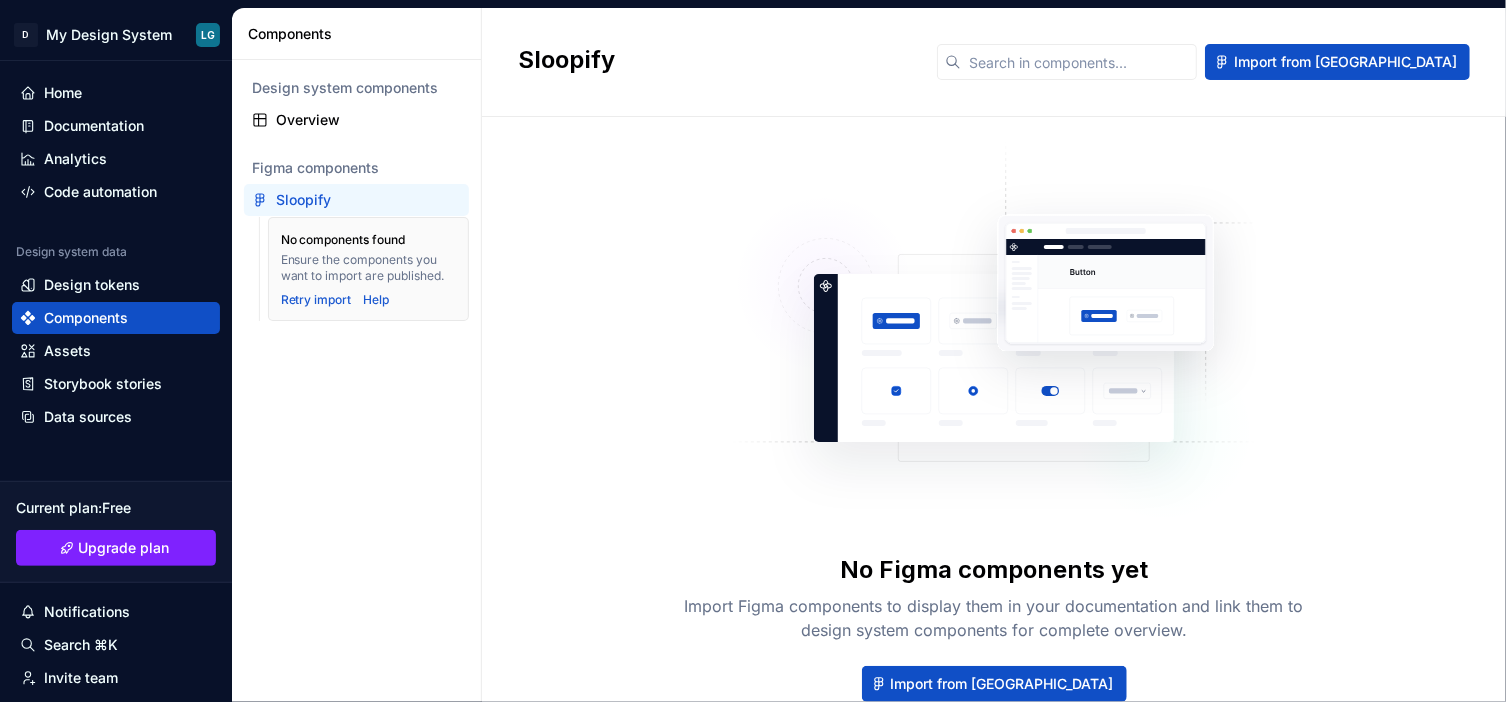 click on "Sloopify" at bounding box center (368, 200) 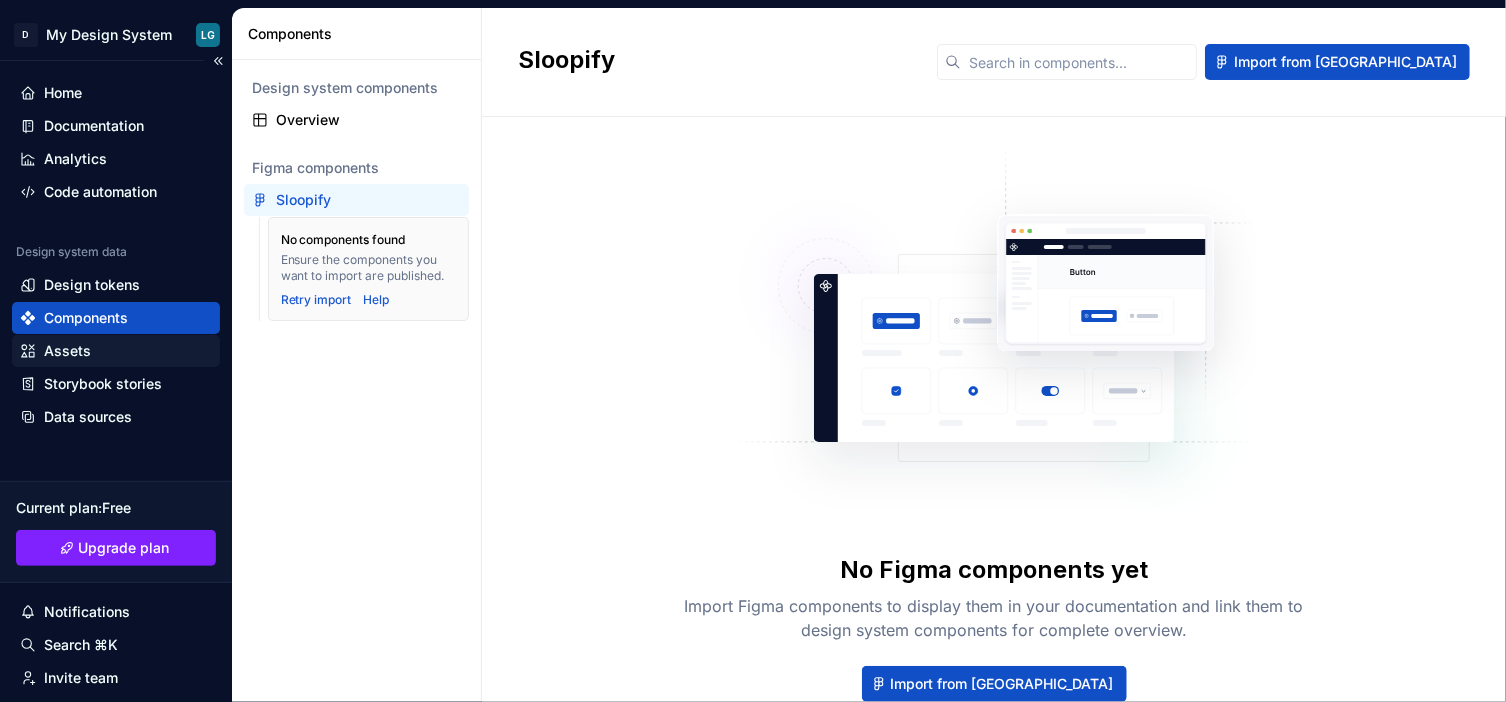 click on "Assets" at bounding box center (67, 351) 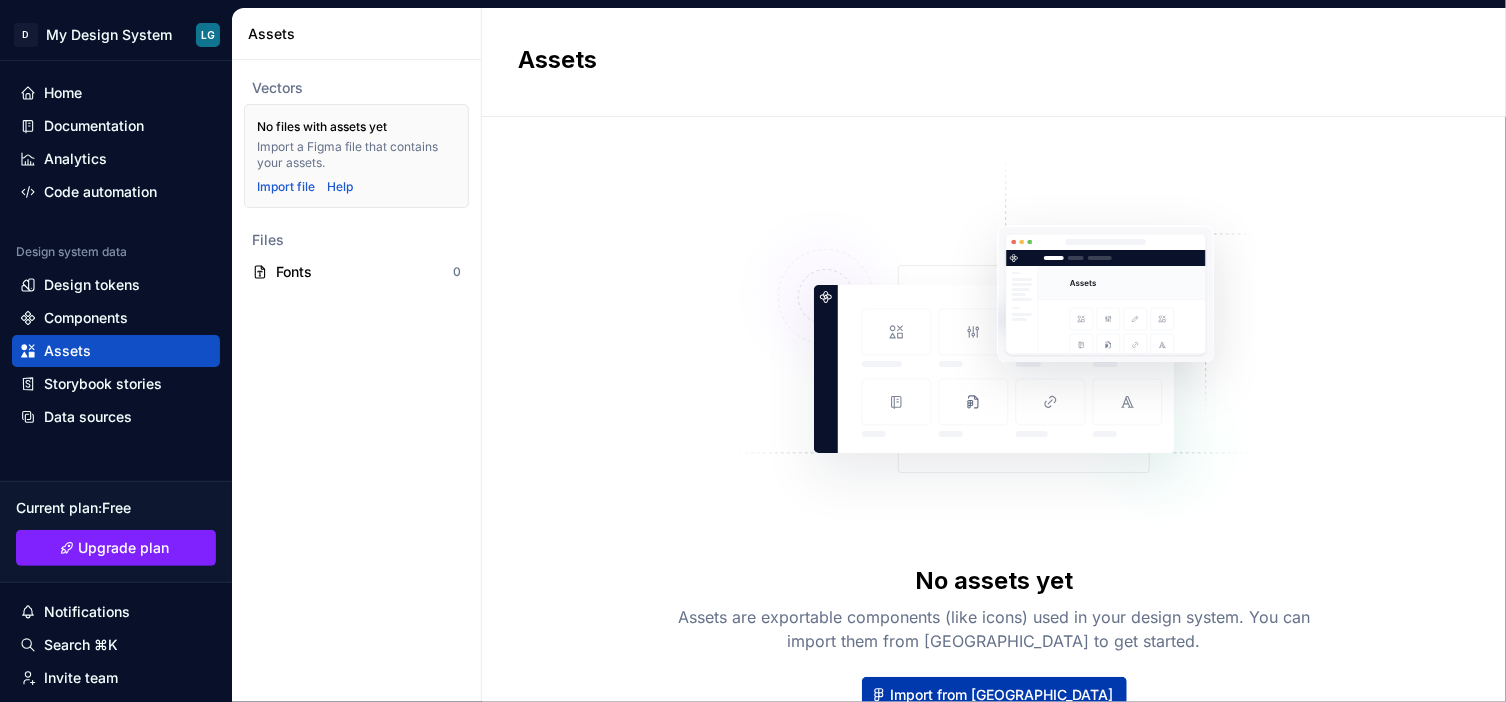 click on "Import from [GEOGRAPHIC_DATA]" at bounding box center [1002, 695] 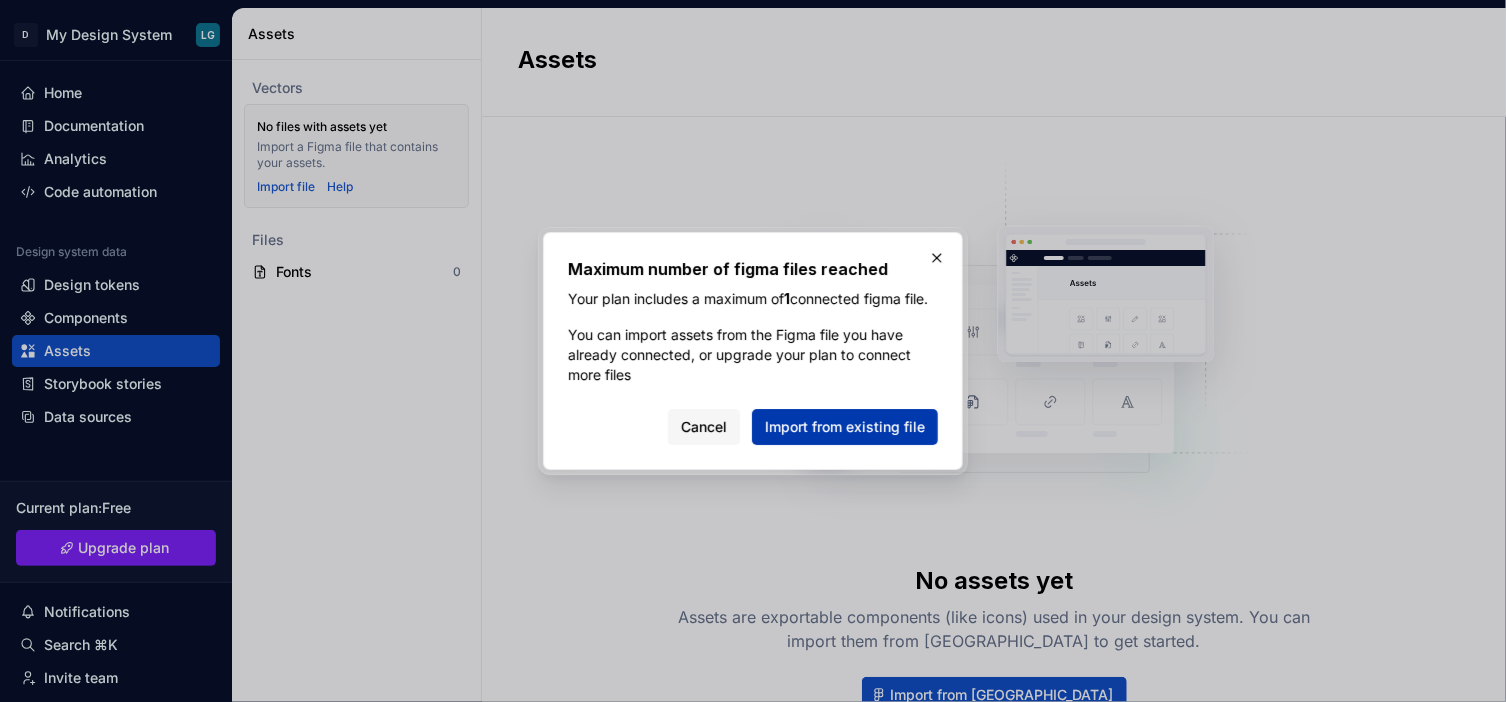 click on "Import from existing file" at bounding box center [845, 427] 